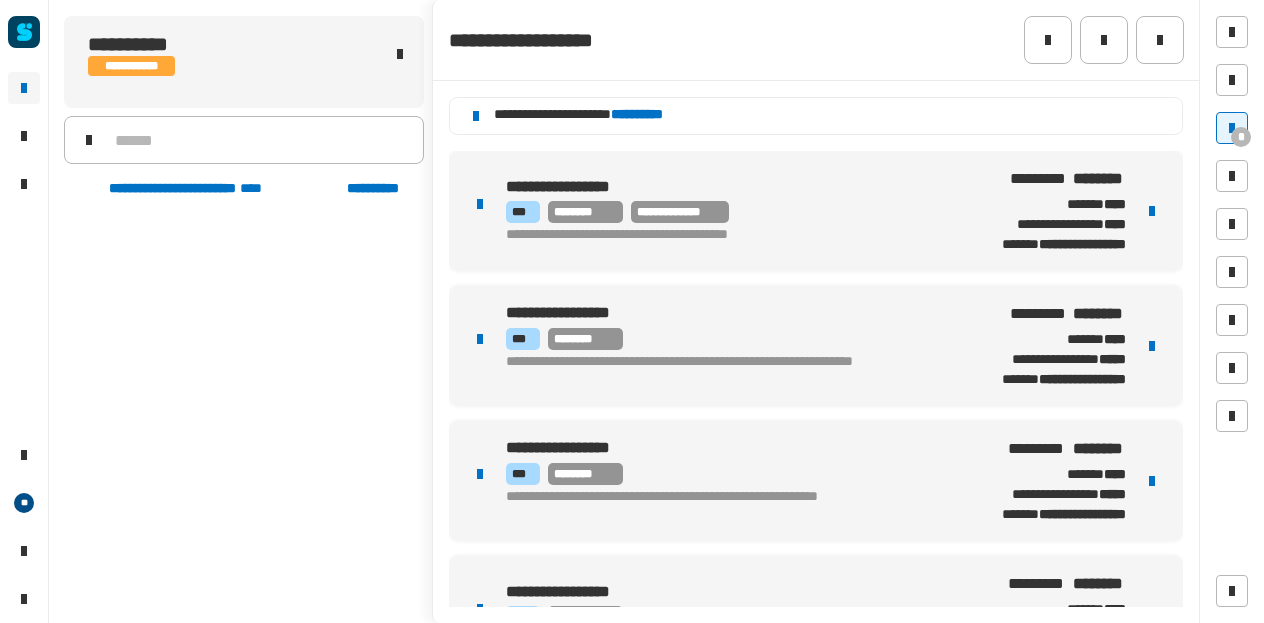 scroll, scrollTop: 0, scrollLeft: 0, axis: both 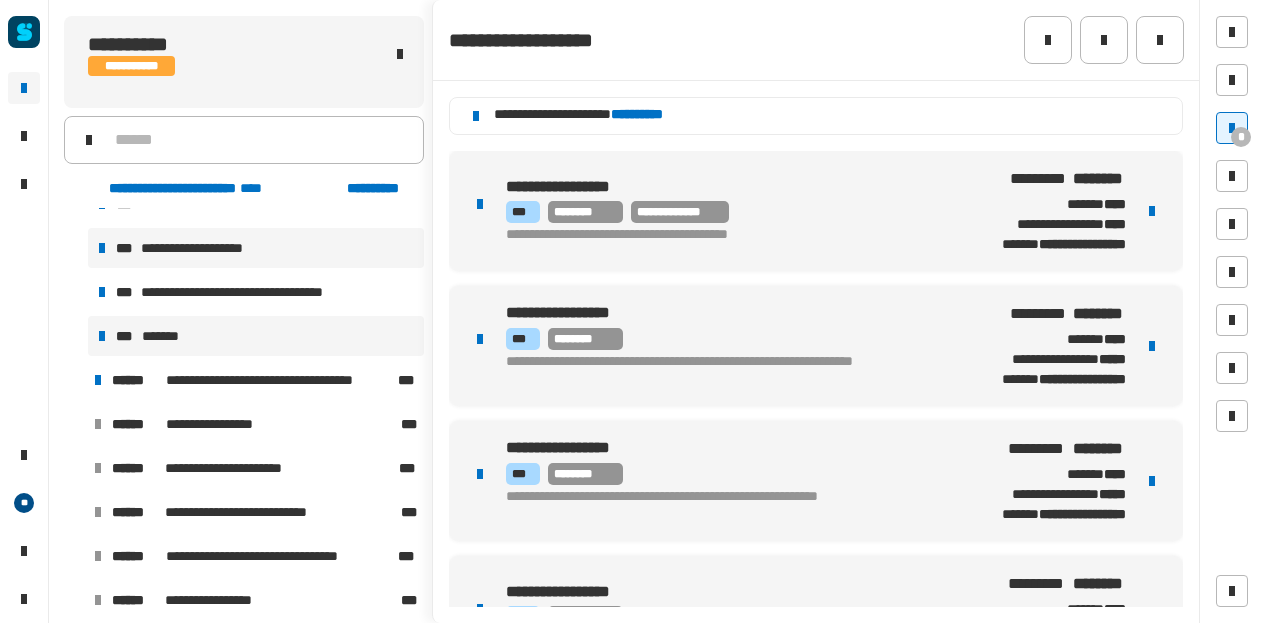click on "***" at bounding box center (127, 336) 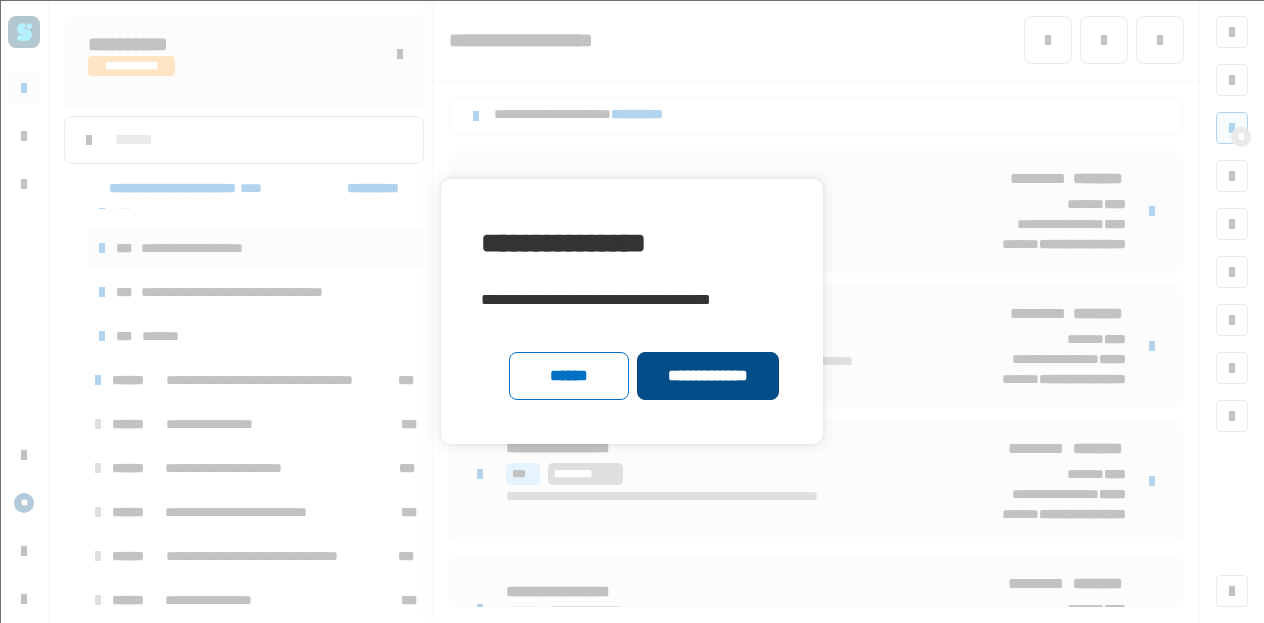 click on "**********" 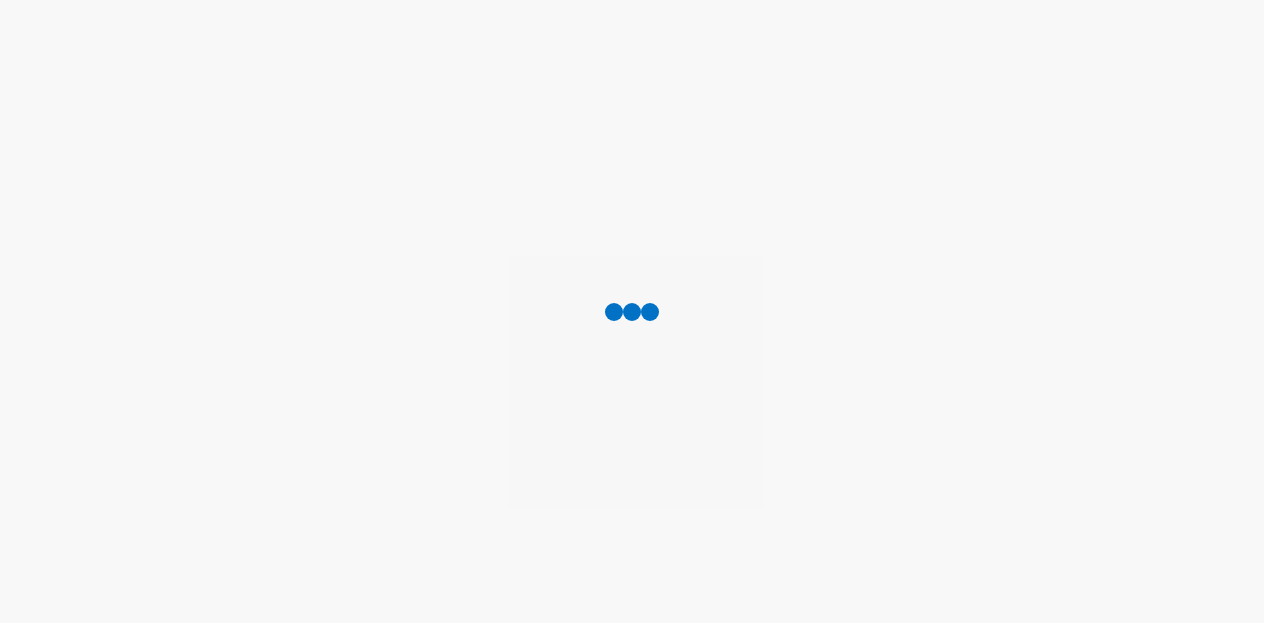scroll, scrollTop: 0, scrollLeft: 0, axis: both 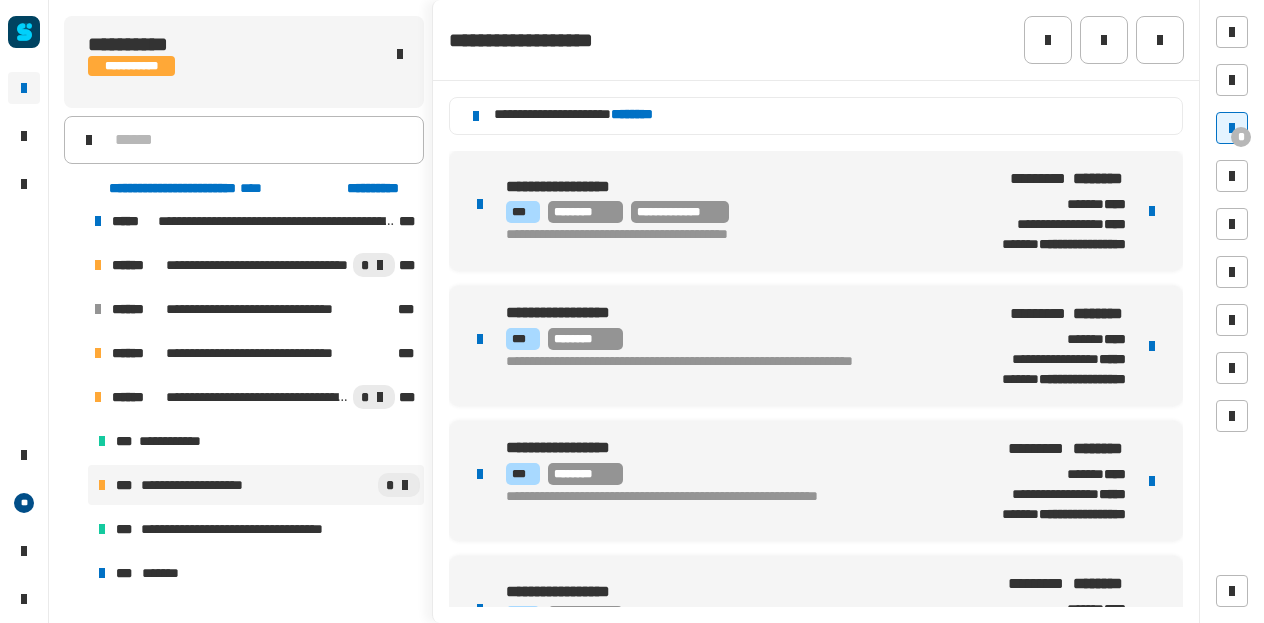 click on "**********" at bounding box center [208, 485] 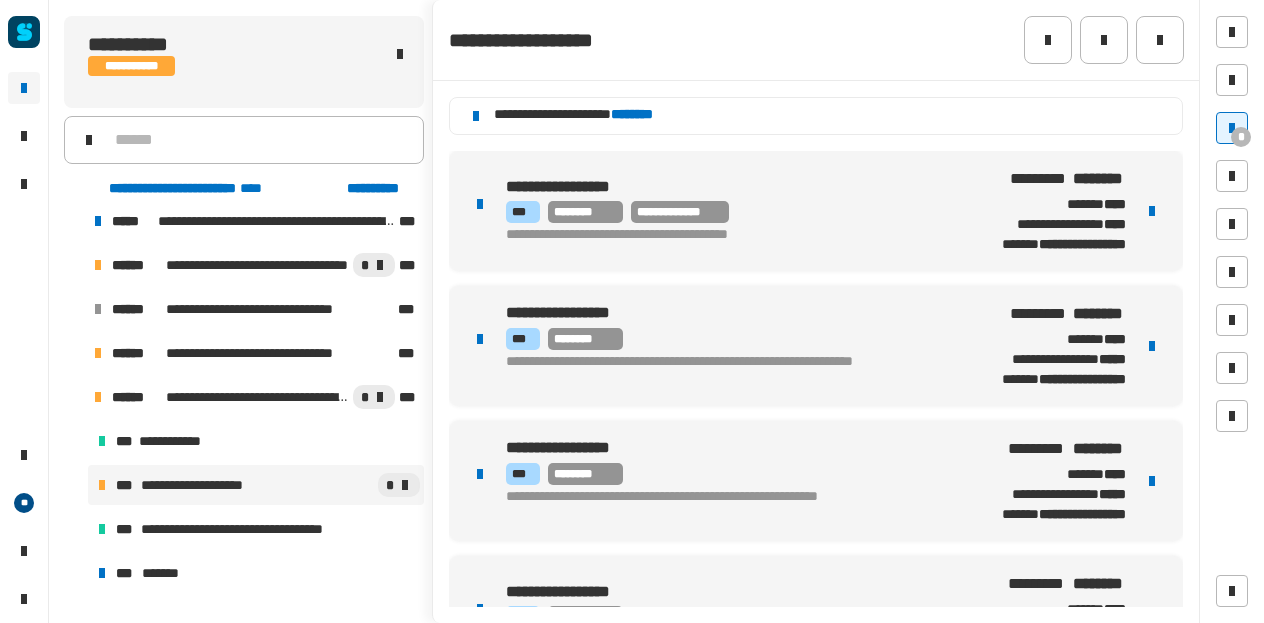 click on "**********" at bounding box center (208, 485) 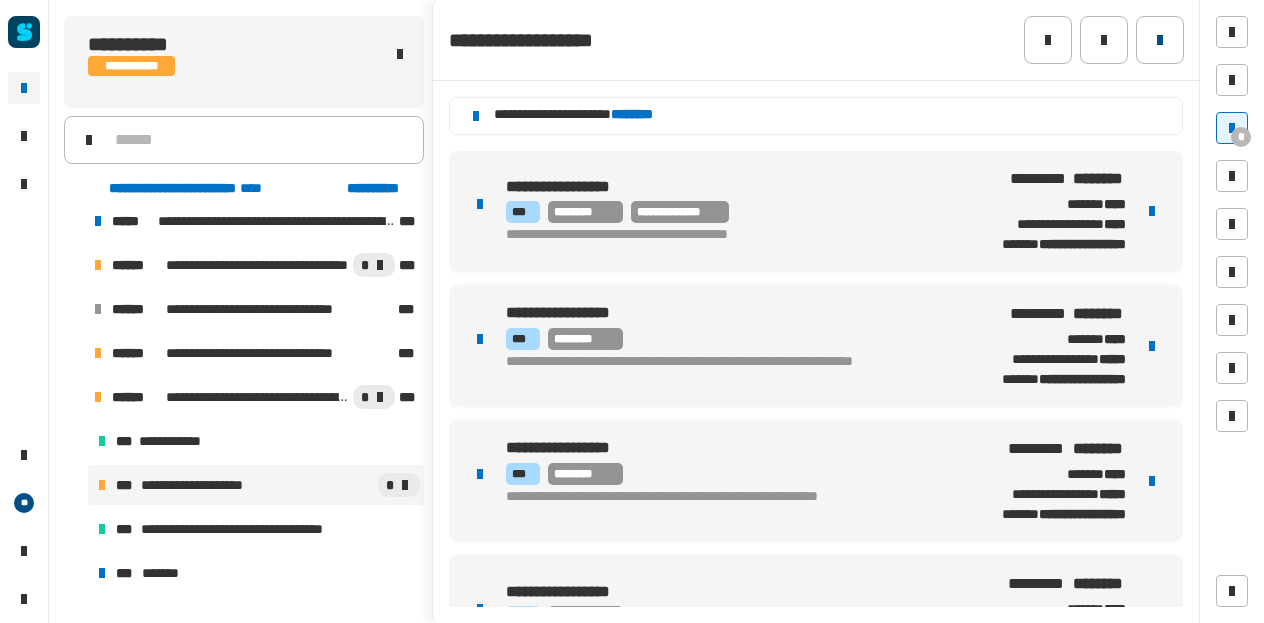 click 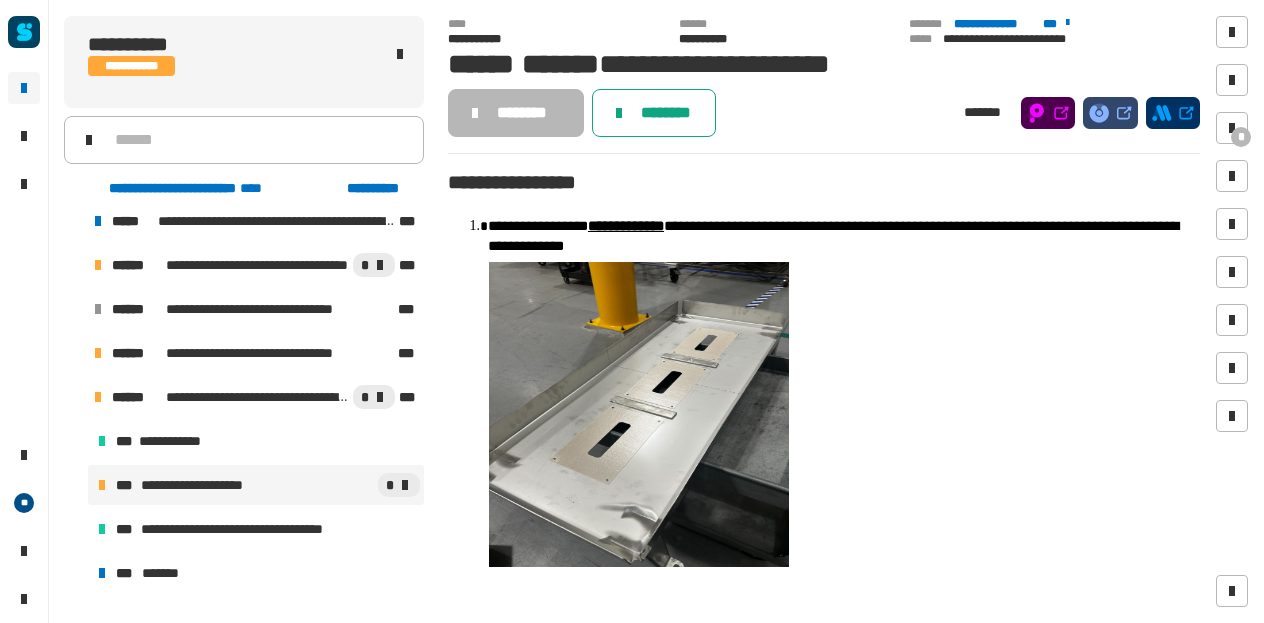 click on "********" 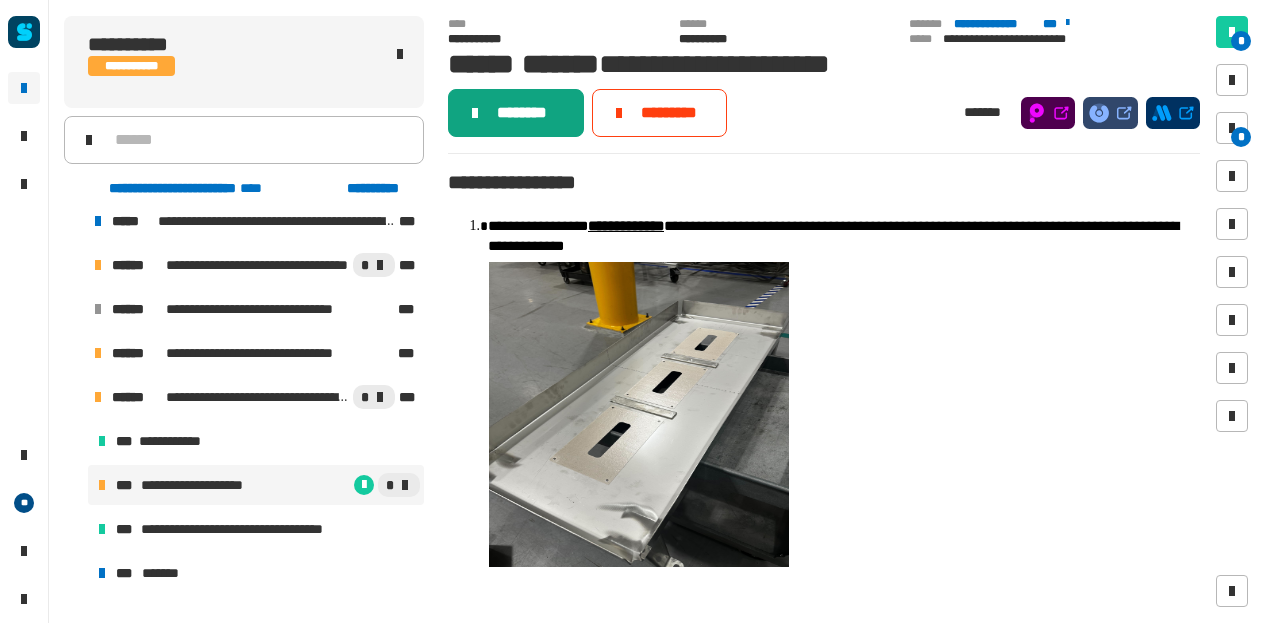 click on "********" 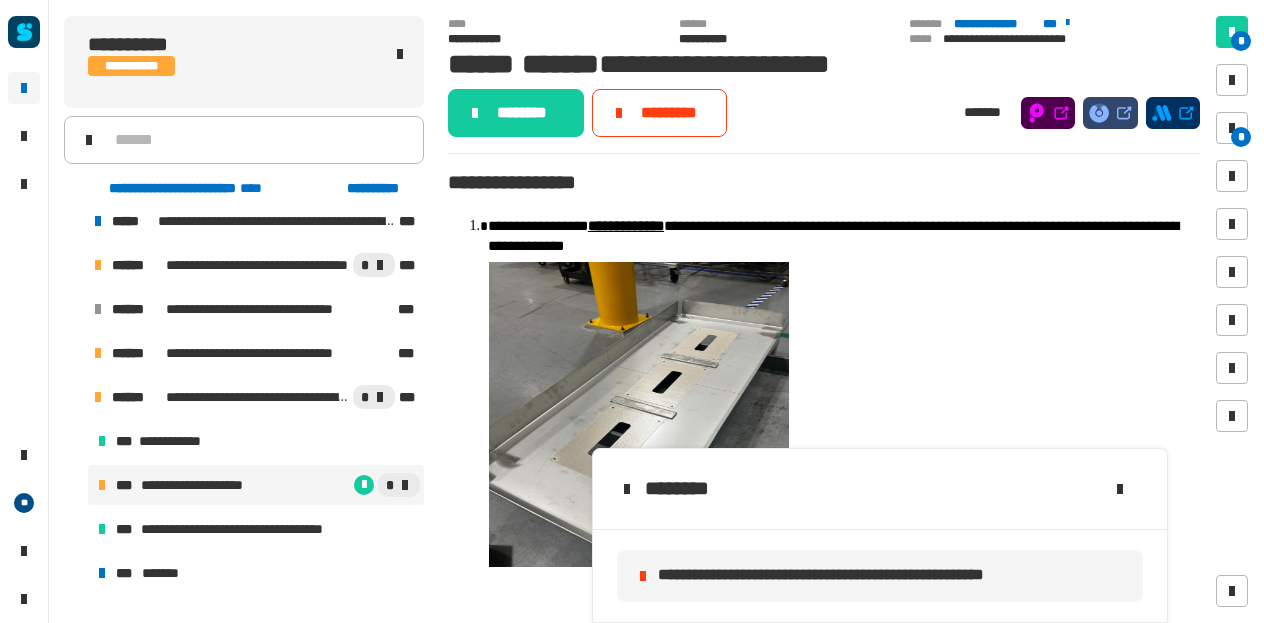 click on "**********" 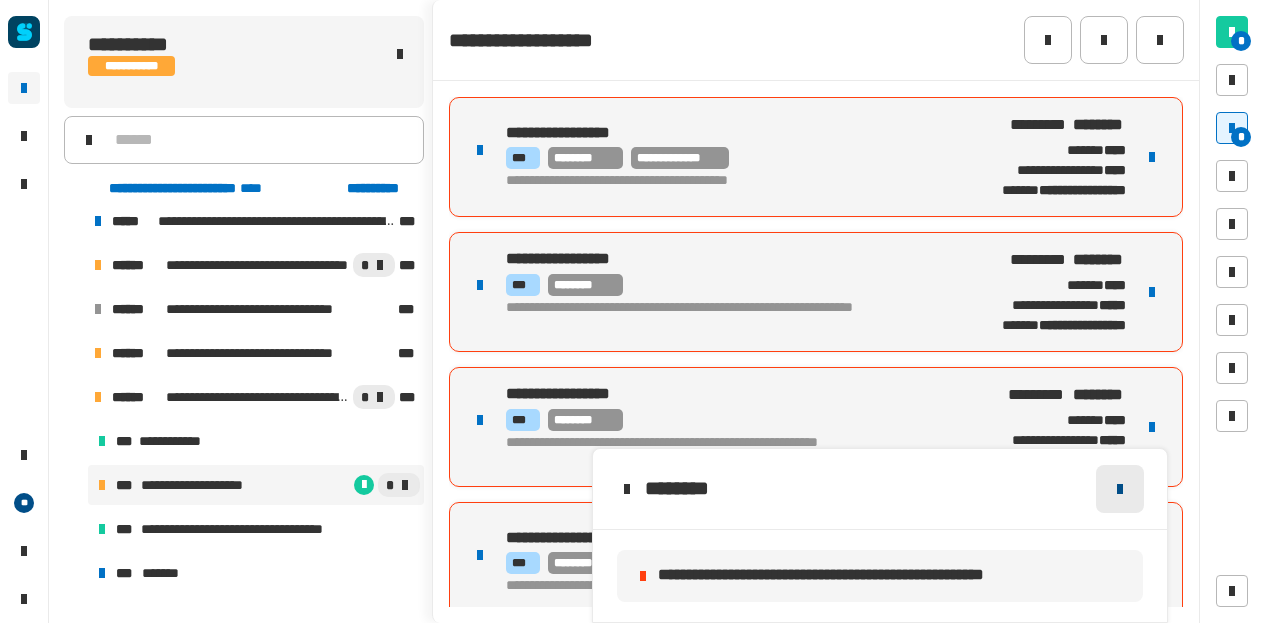 click 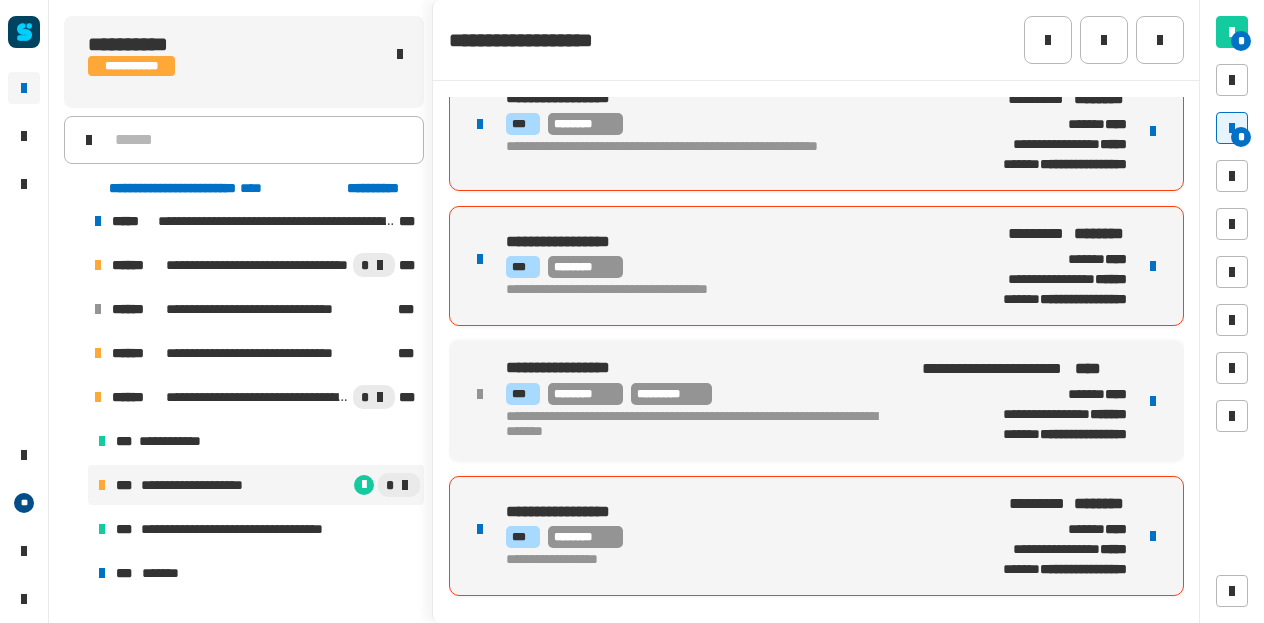 scroll, scrollTop: 0, scrollLeft: 0, axis: both 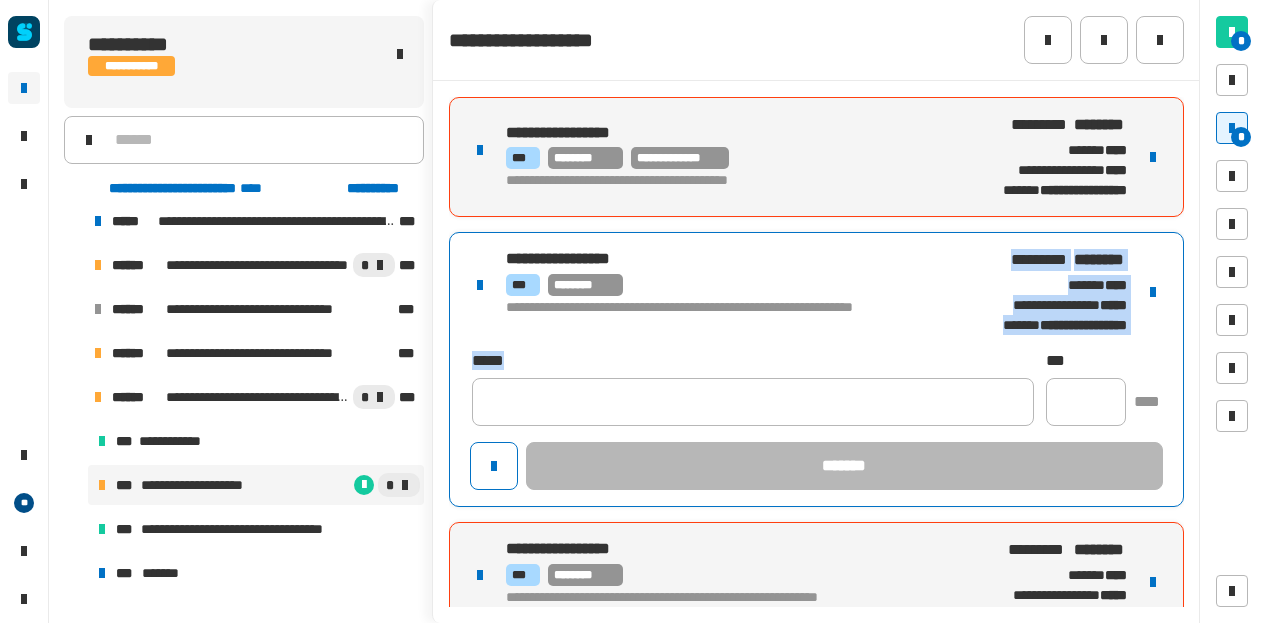 drag, startPoint x: 741, startPoint y: 258, endPoint x: 715, endPoint y: 374, distance: 118.87809 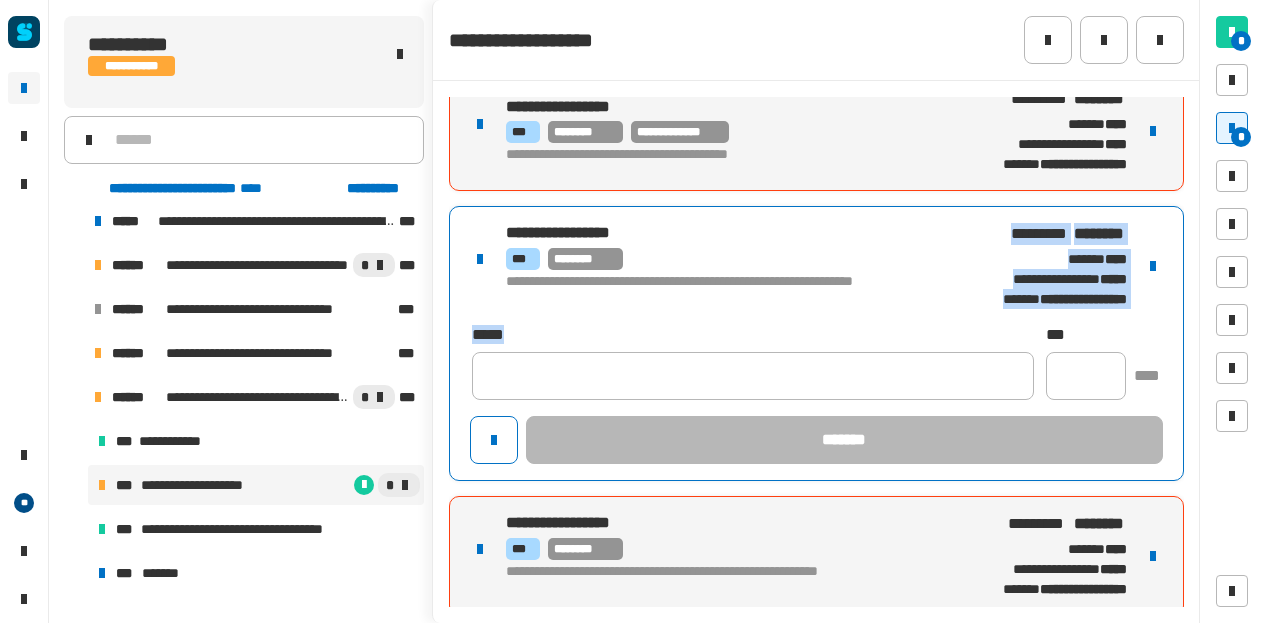 scroll, scrollTop: 0, scrollLeft: 0, axis: both 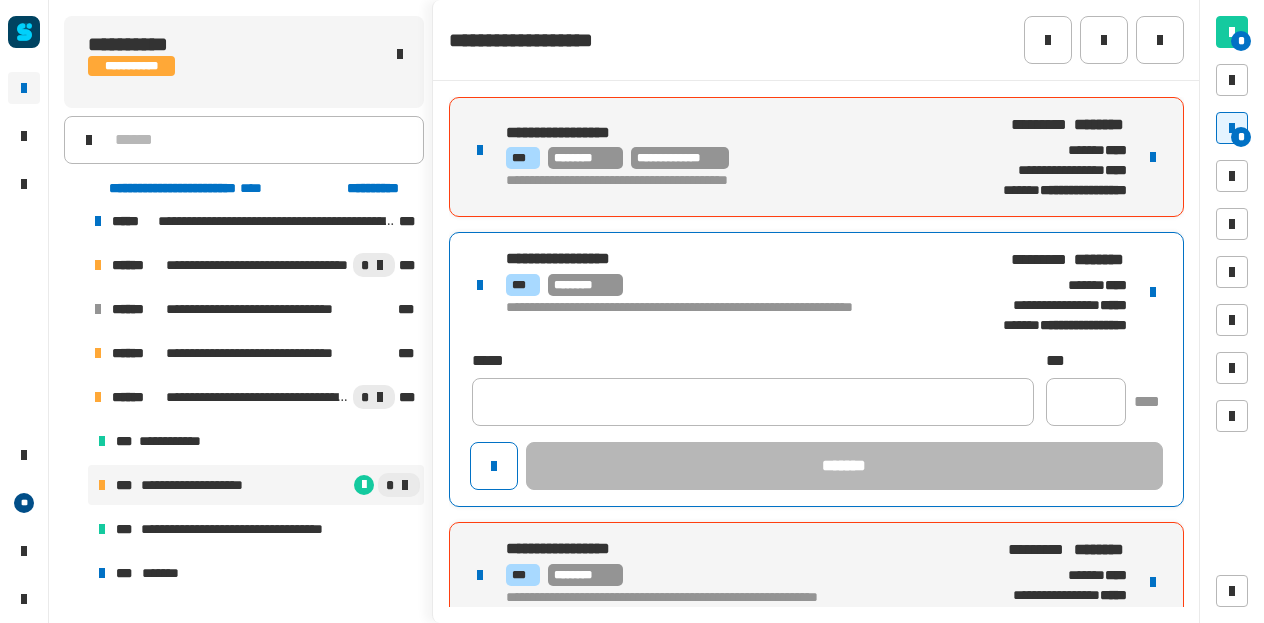 click on "**********" 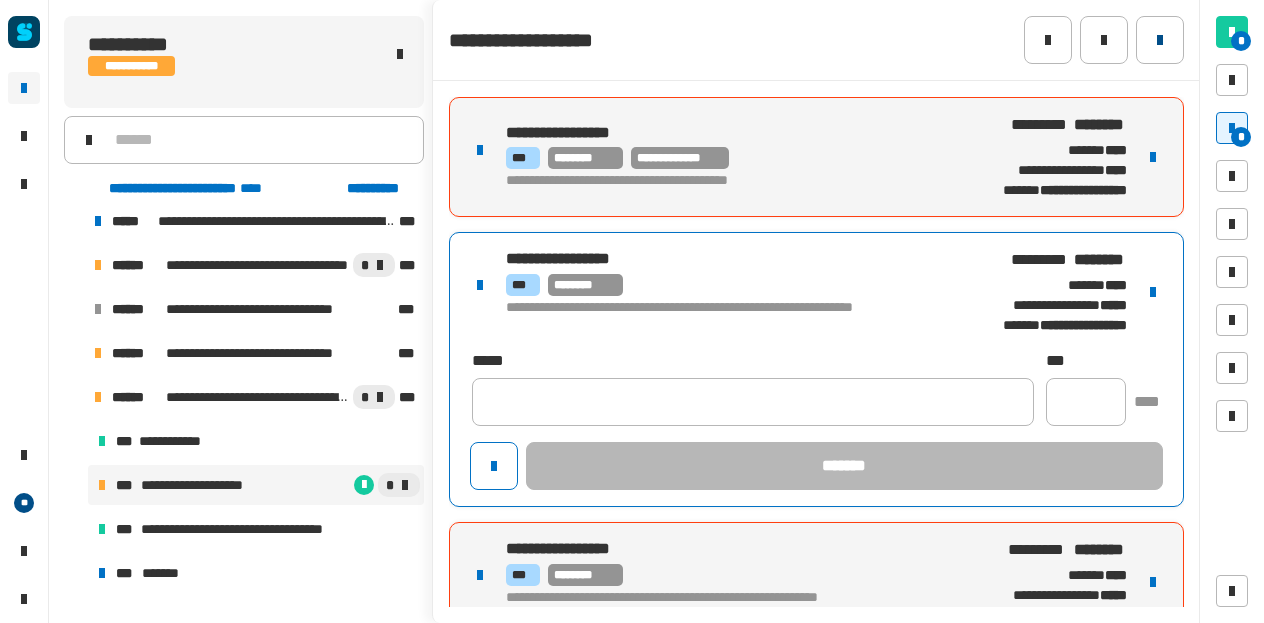 click 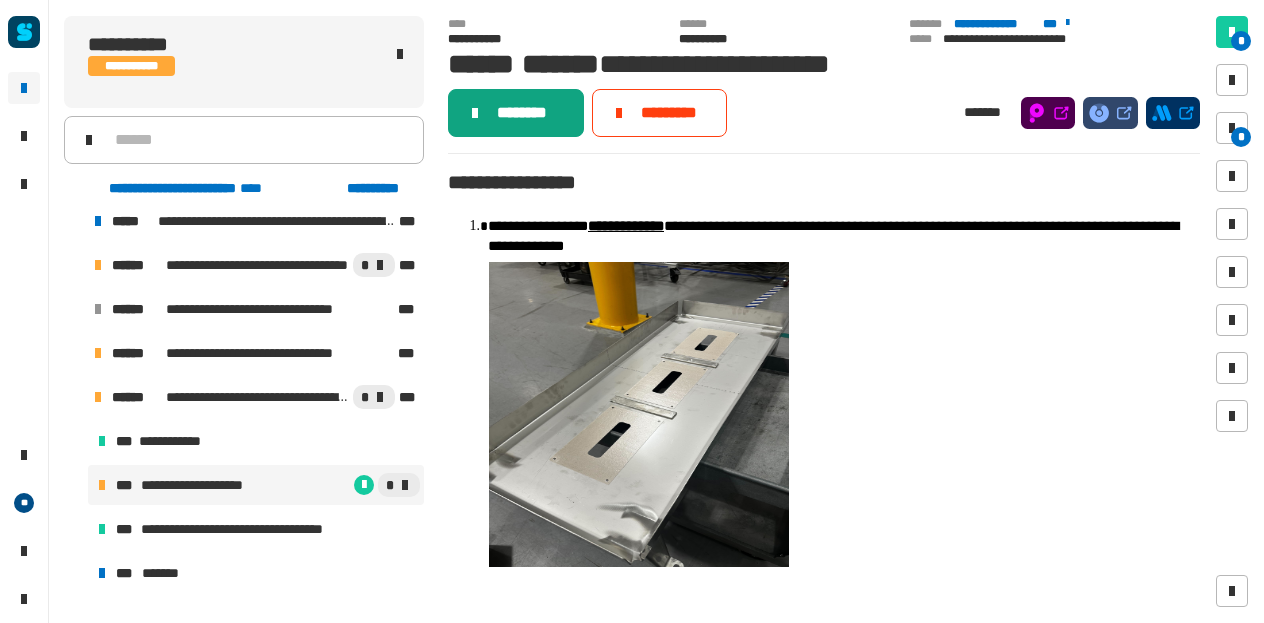 click on "********" 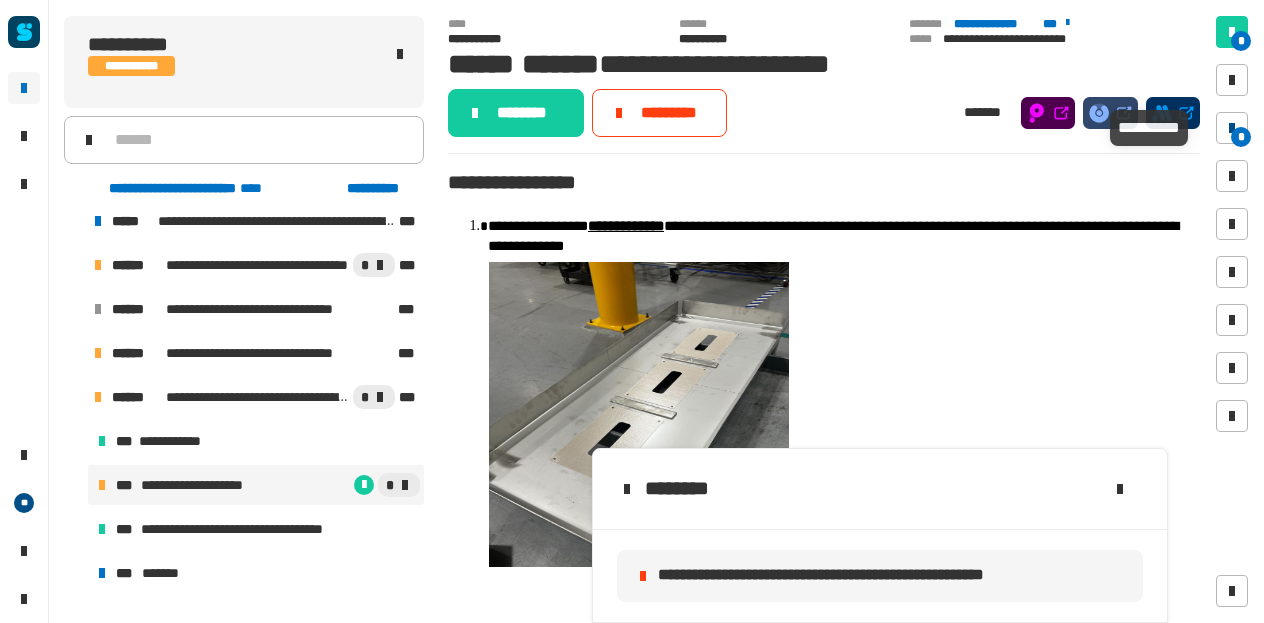 click at bounding box center [1232, 128] 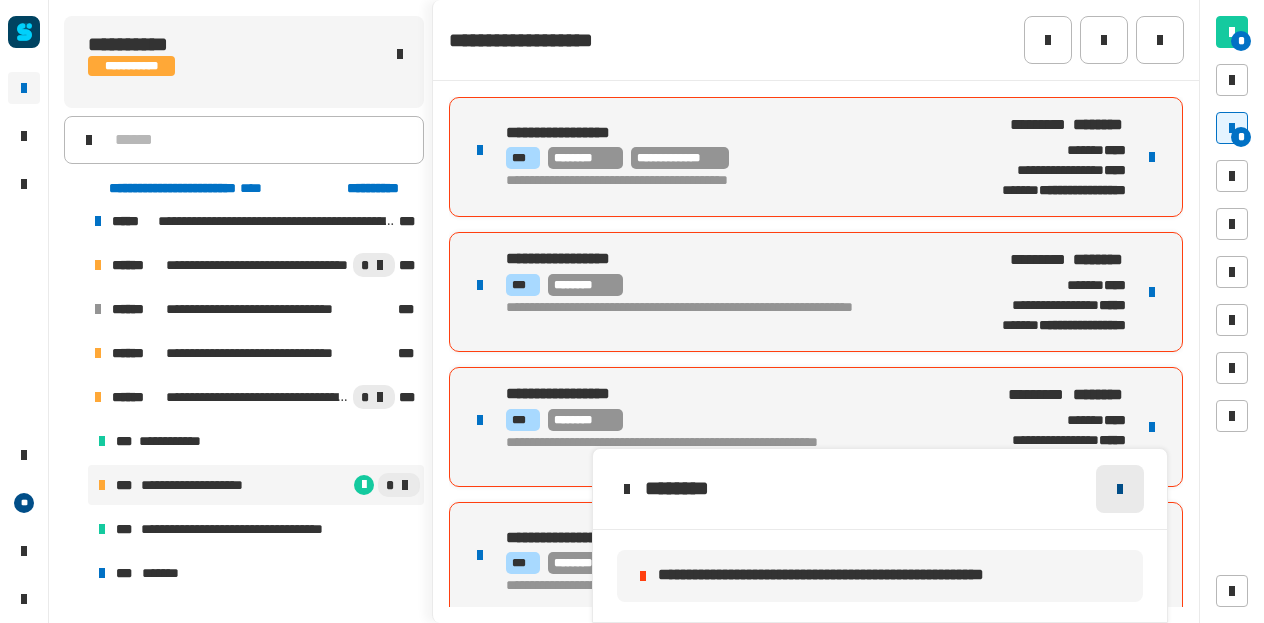 click 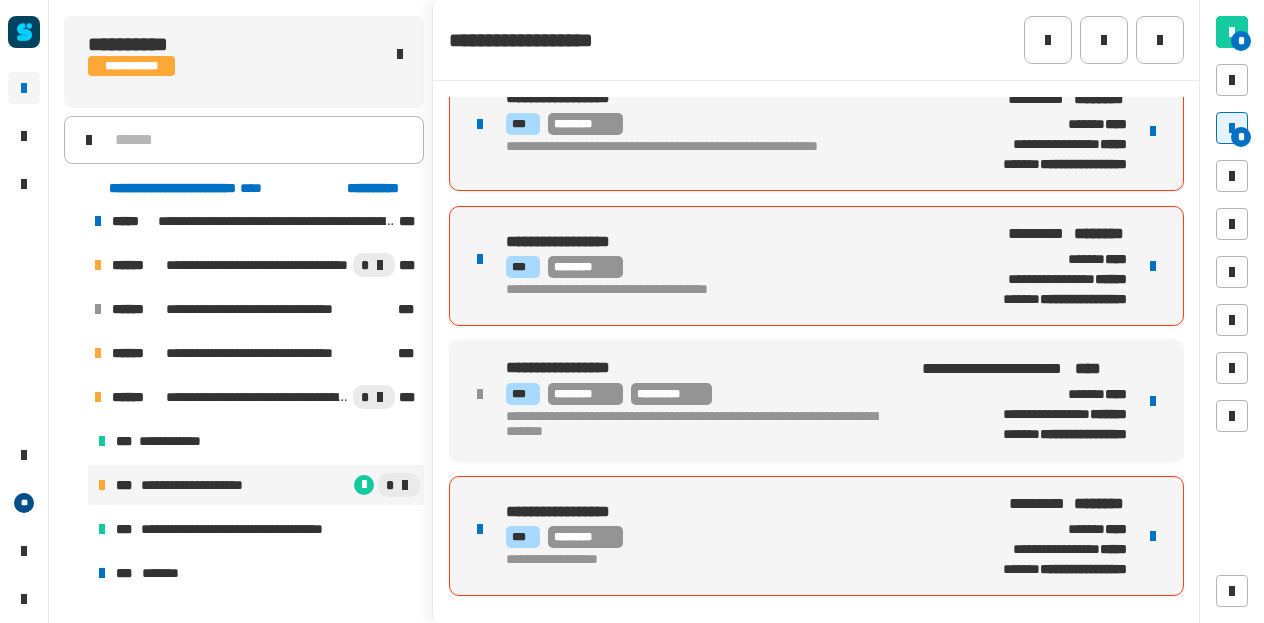 scroll, scrollTop: 300, scrollLeft: 0, axis: vertical 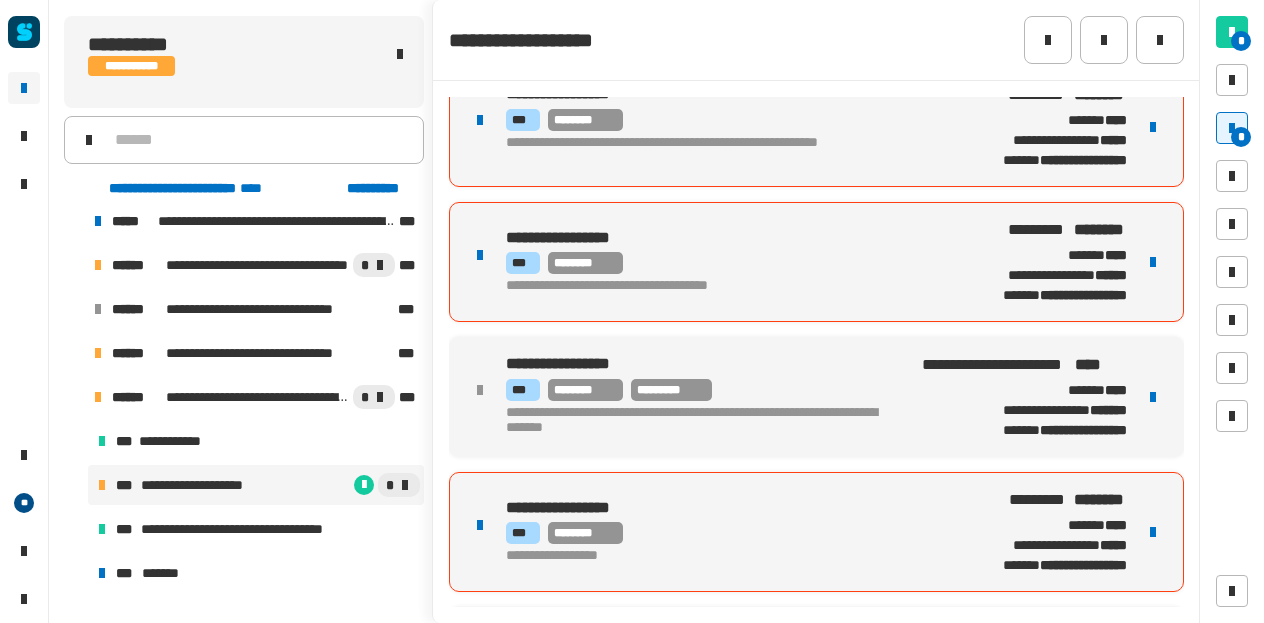 click at bounding box center (1153, 532) 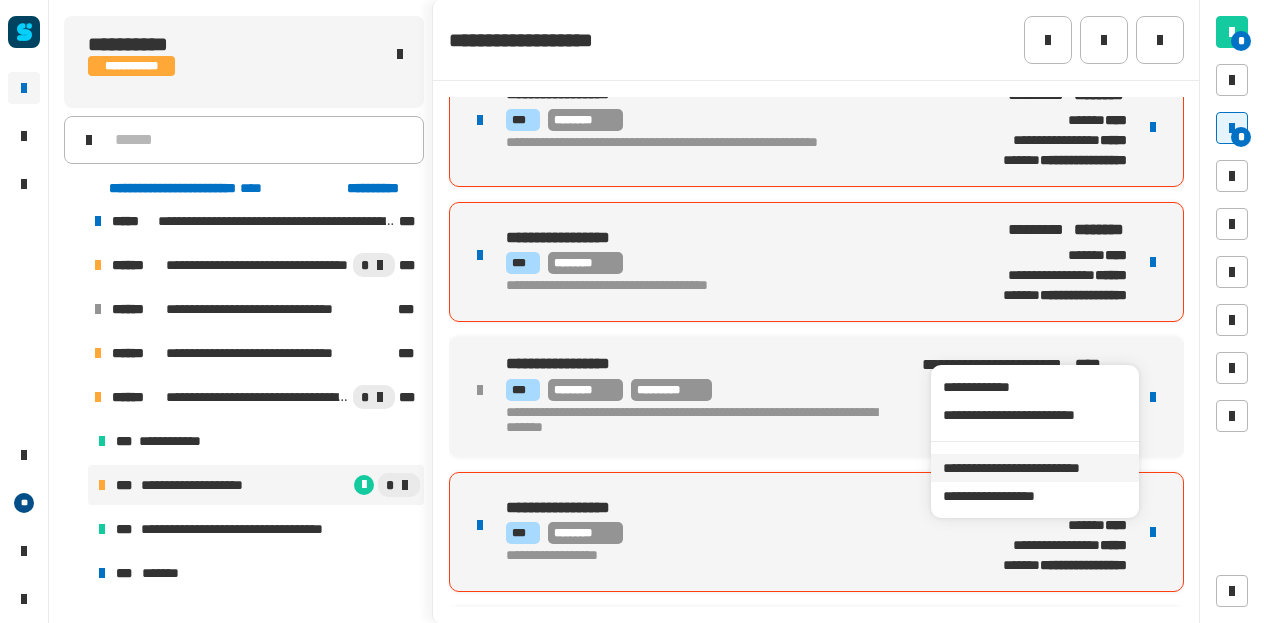 click on "**********" at bounding box center (1034, 468) 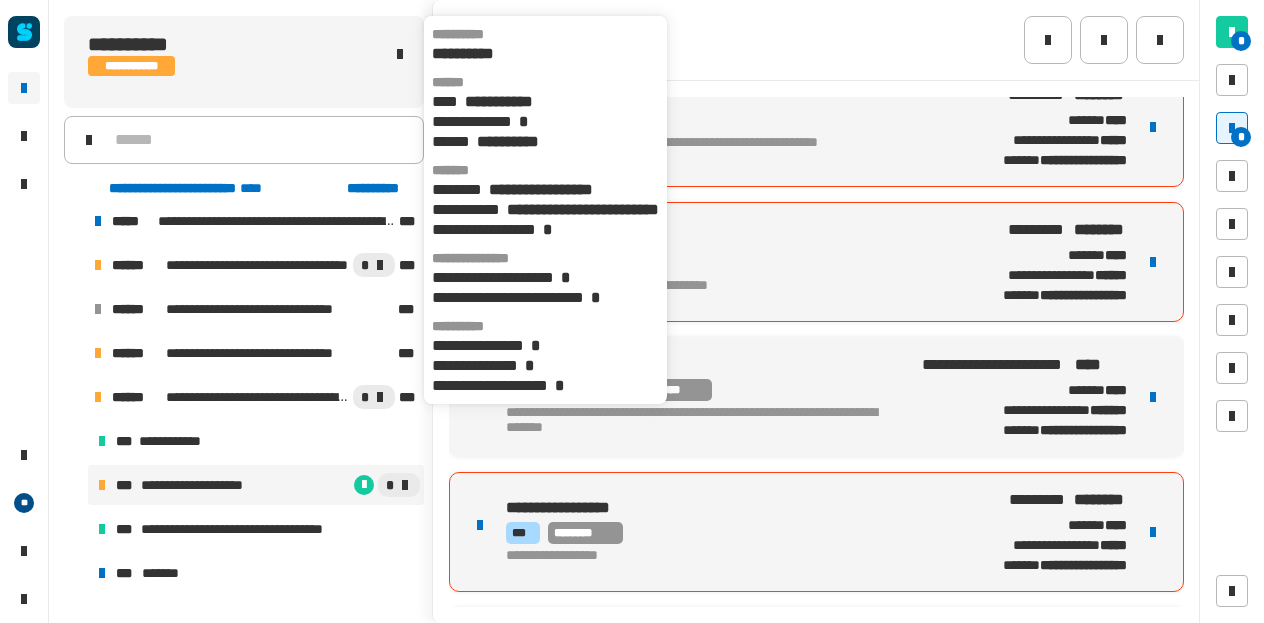 click on "**********" 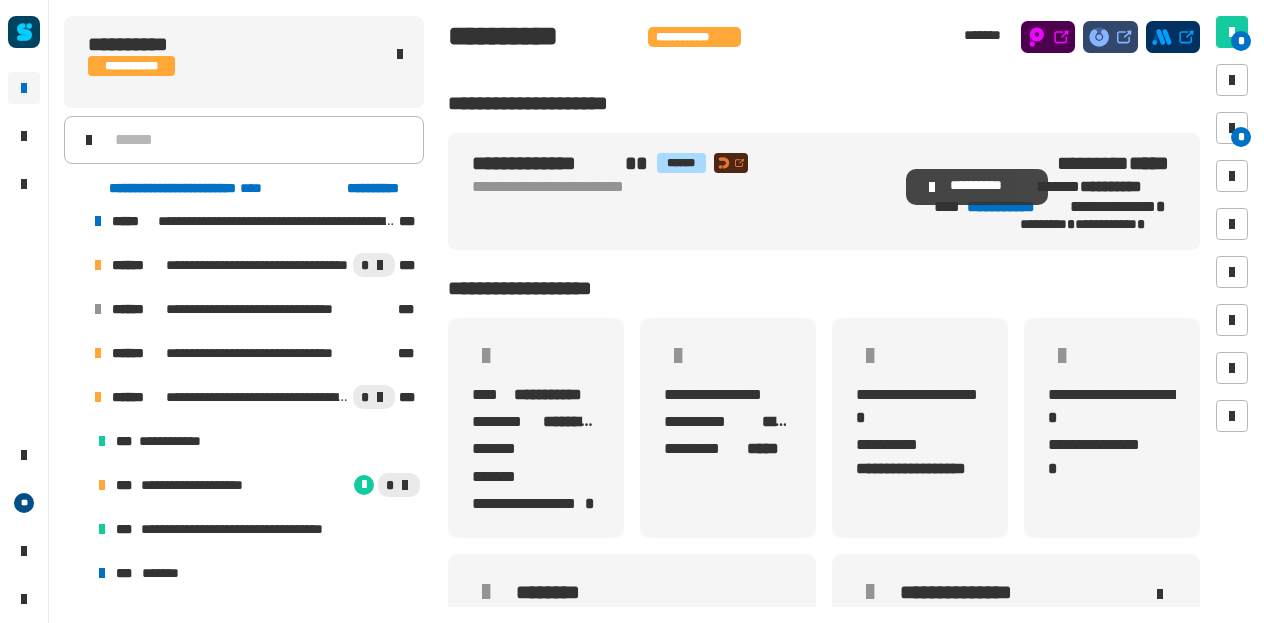 click on "**********" at bounding box center [977, 187] 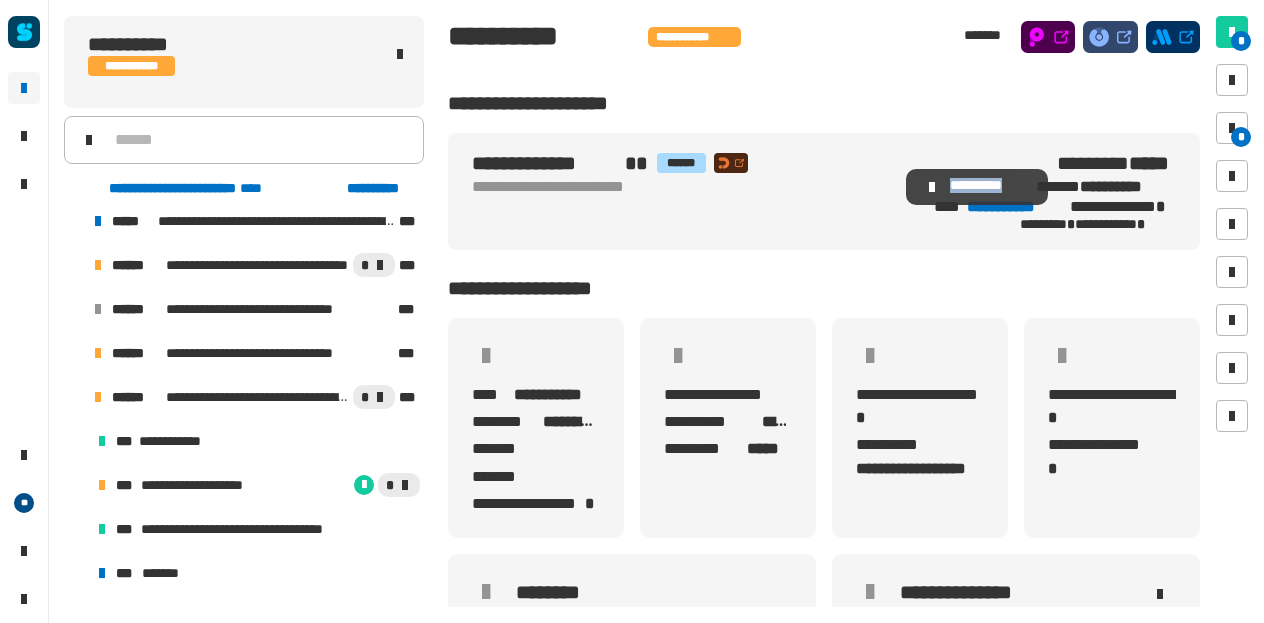 click on "**********" at bounding box center [977, 187] 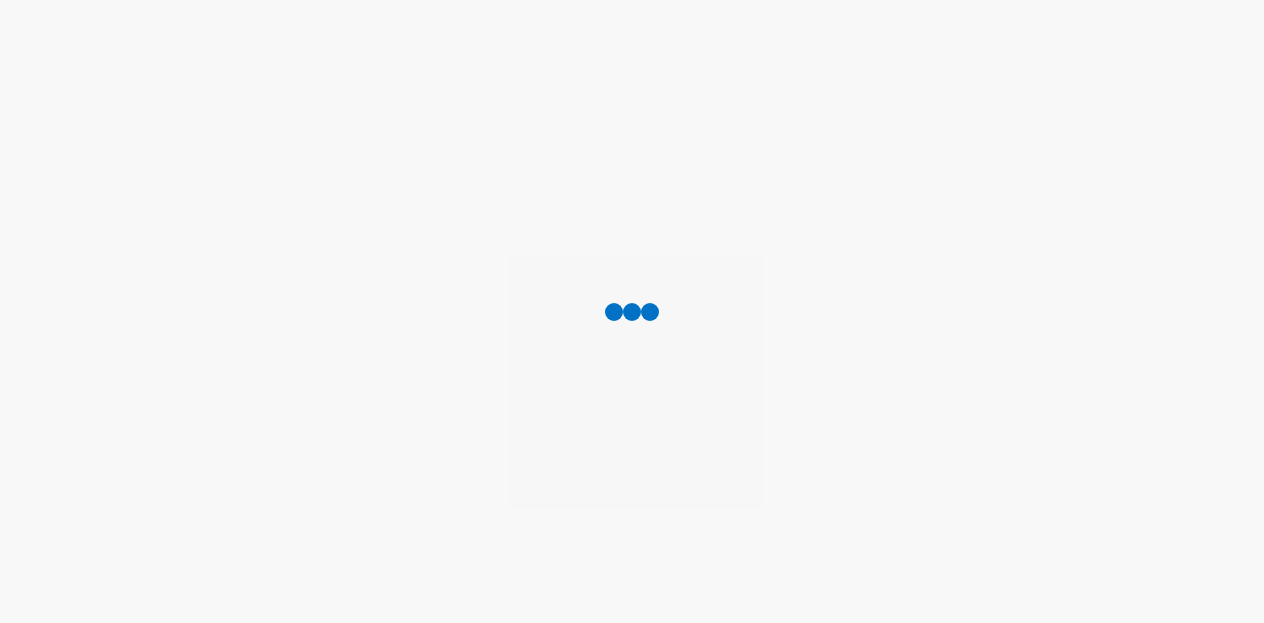 scroll, scrollTop: 0, scrollLeft: 0, axis: both 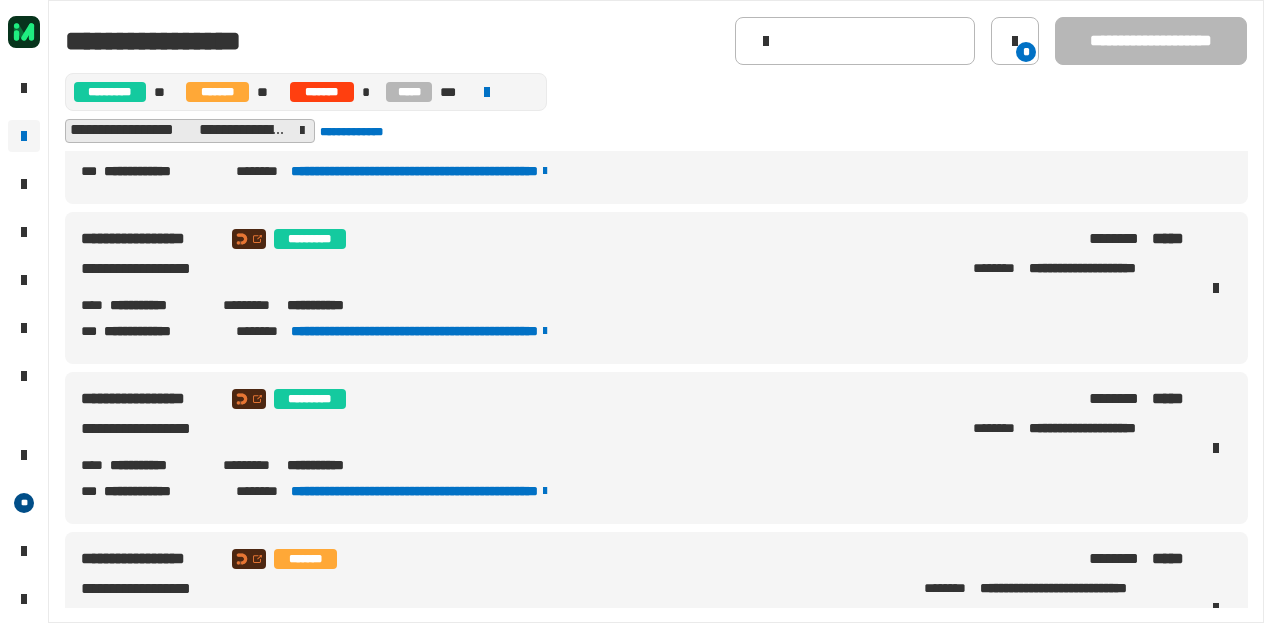 click on "**********" 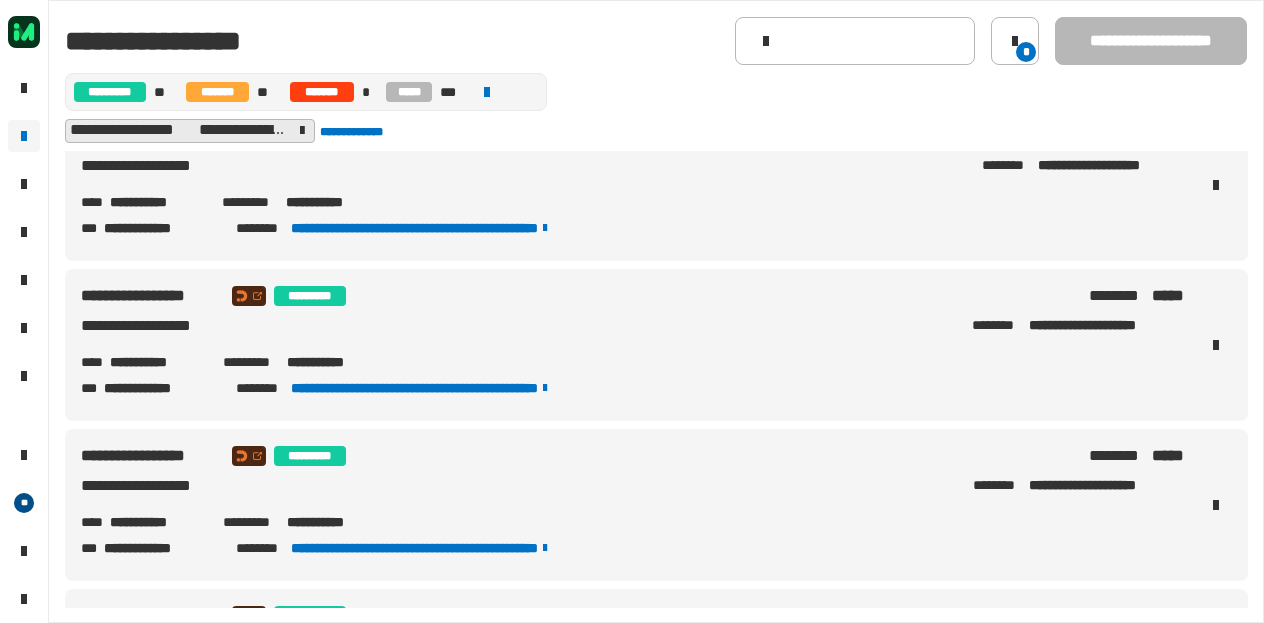scroll, scrollTop: 0, scrollLeft: 0, axis: both 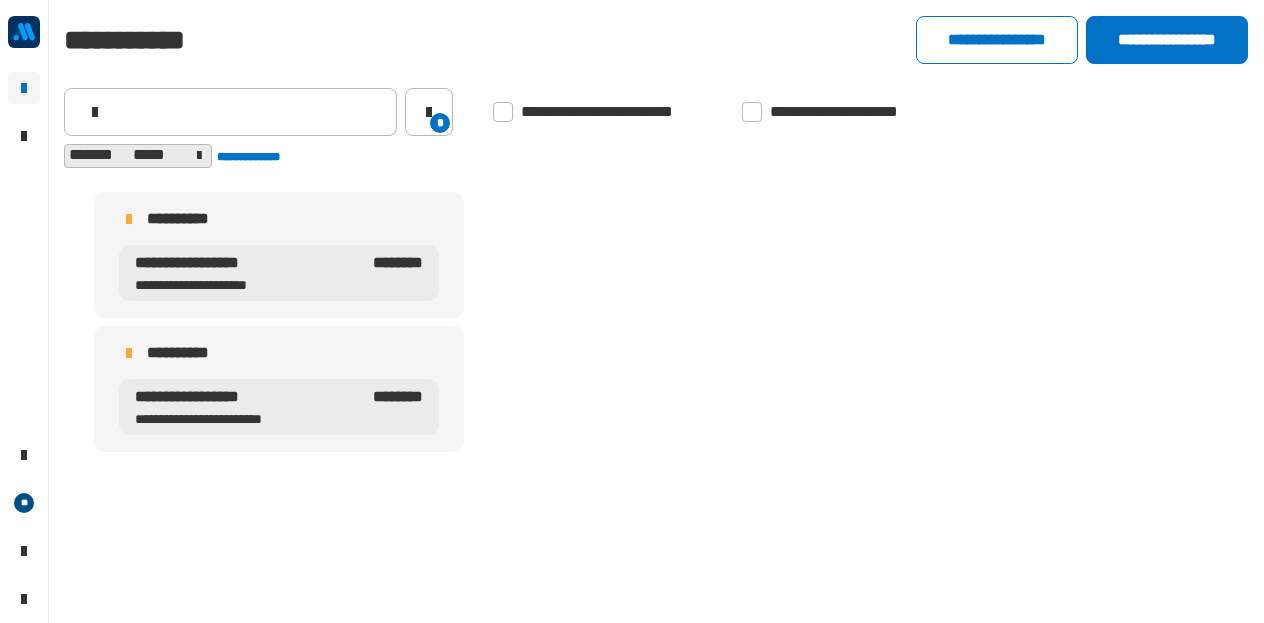 click on "**********" at bounding box center [248, 397] 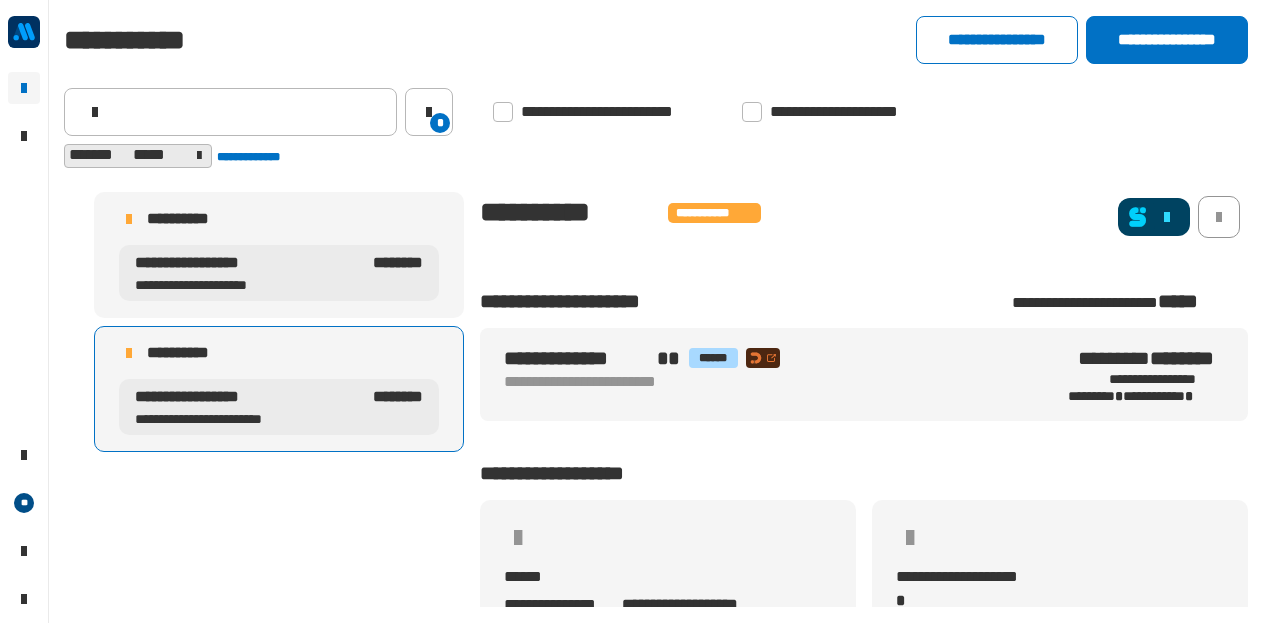 click 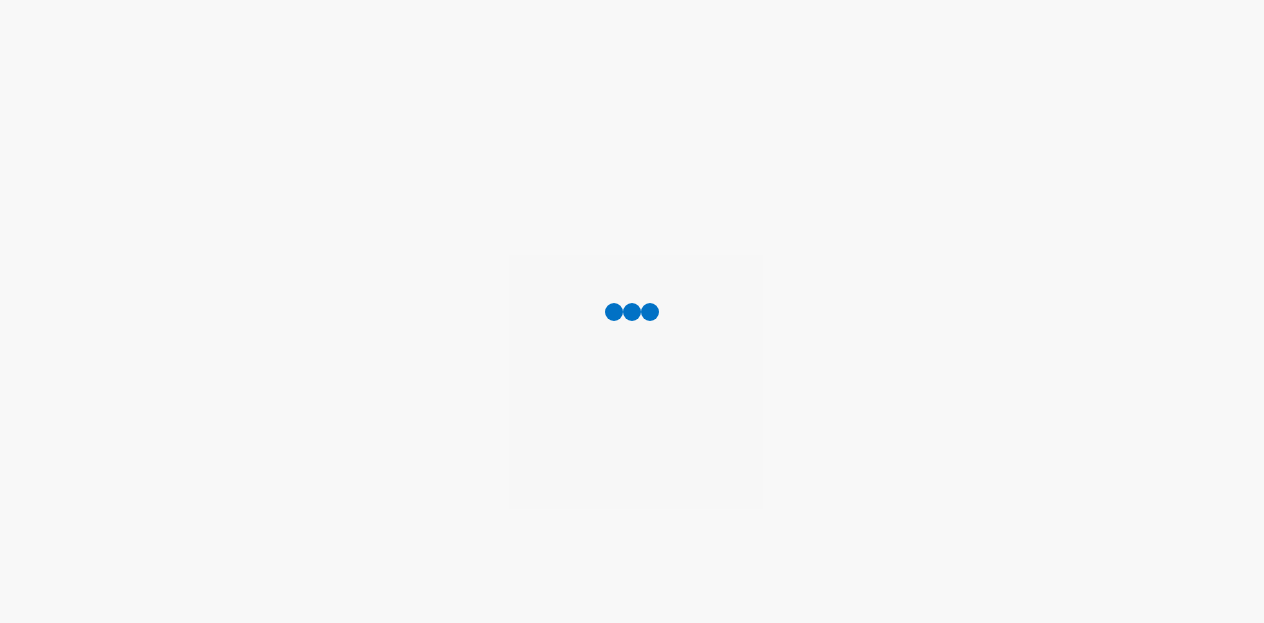 scroll, scrollTop: 0, scrollLeft: 0, axis: both 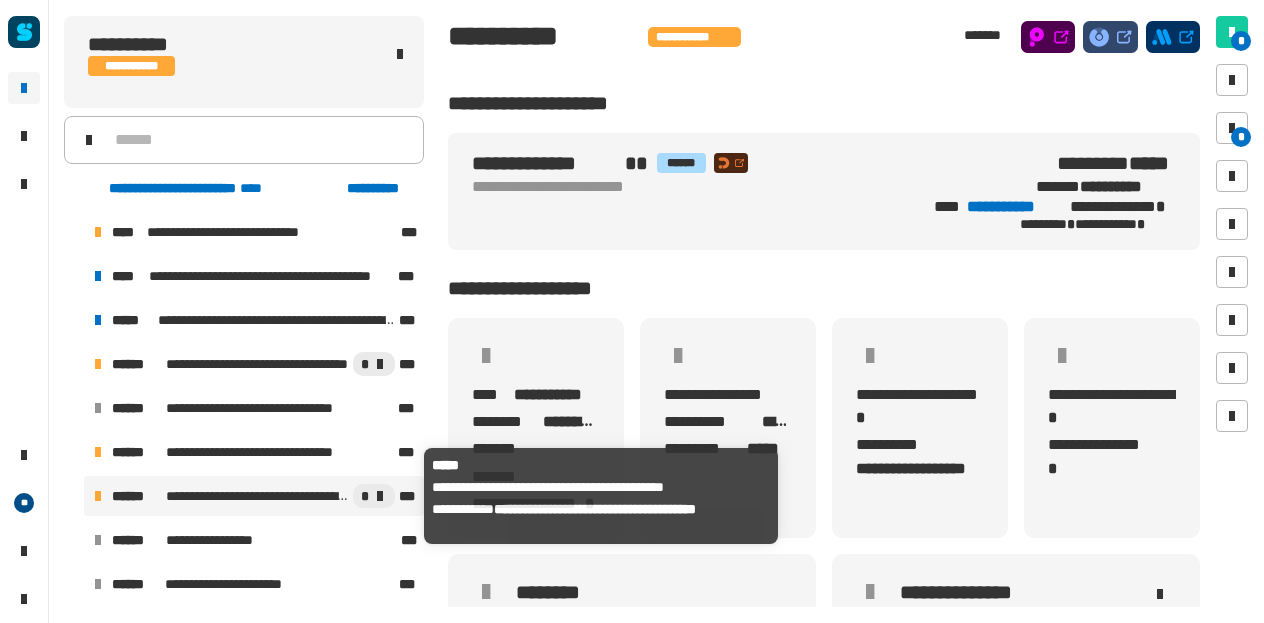 click on "**********" at bounding box center (257, 496) 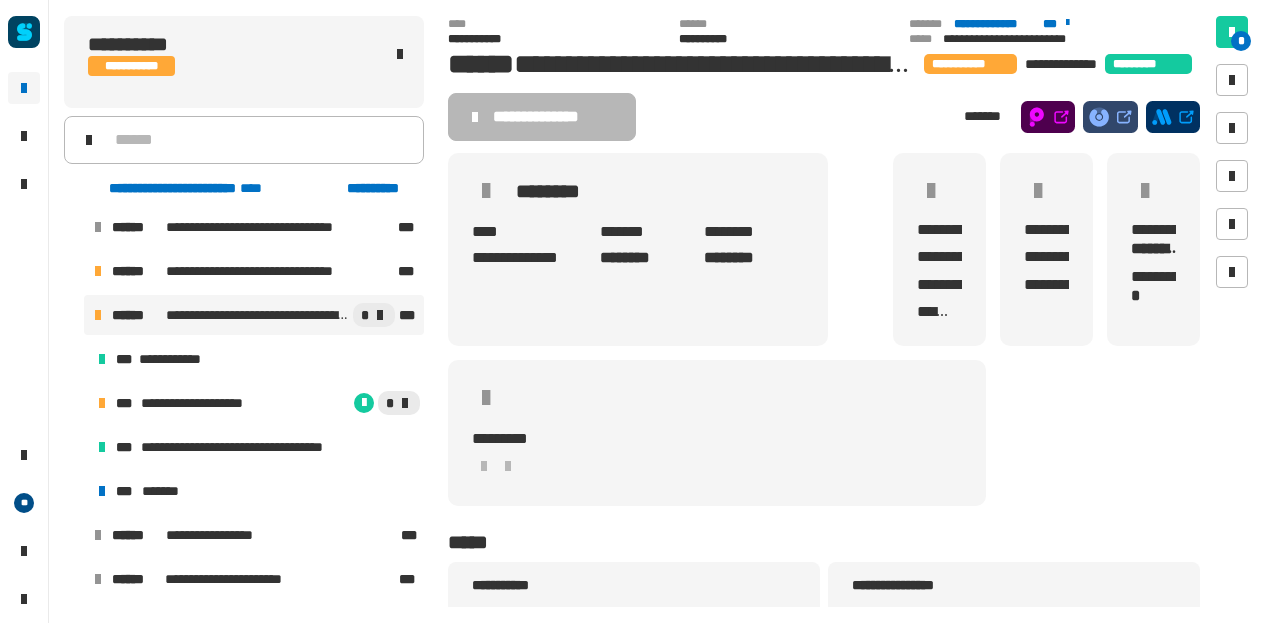 scroll, scrollTop: 173, scrollLeft: 0, axis: vertical 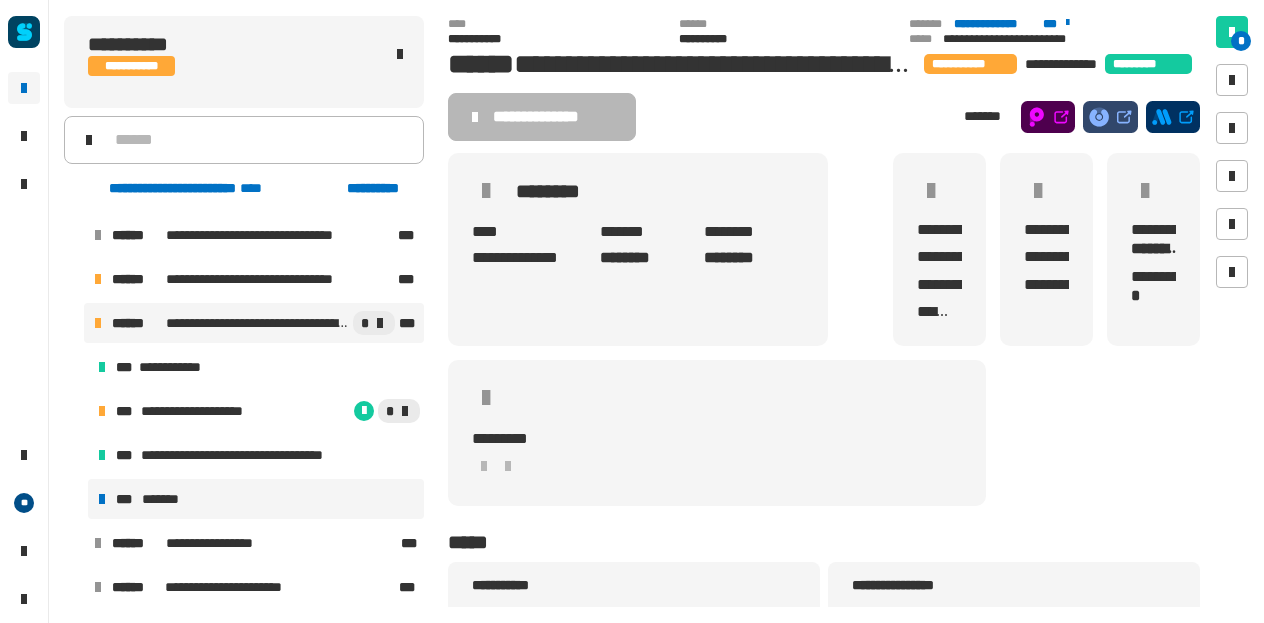 click on "*******" at bounding box center (164, 499) 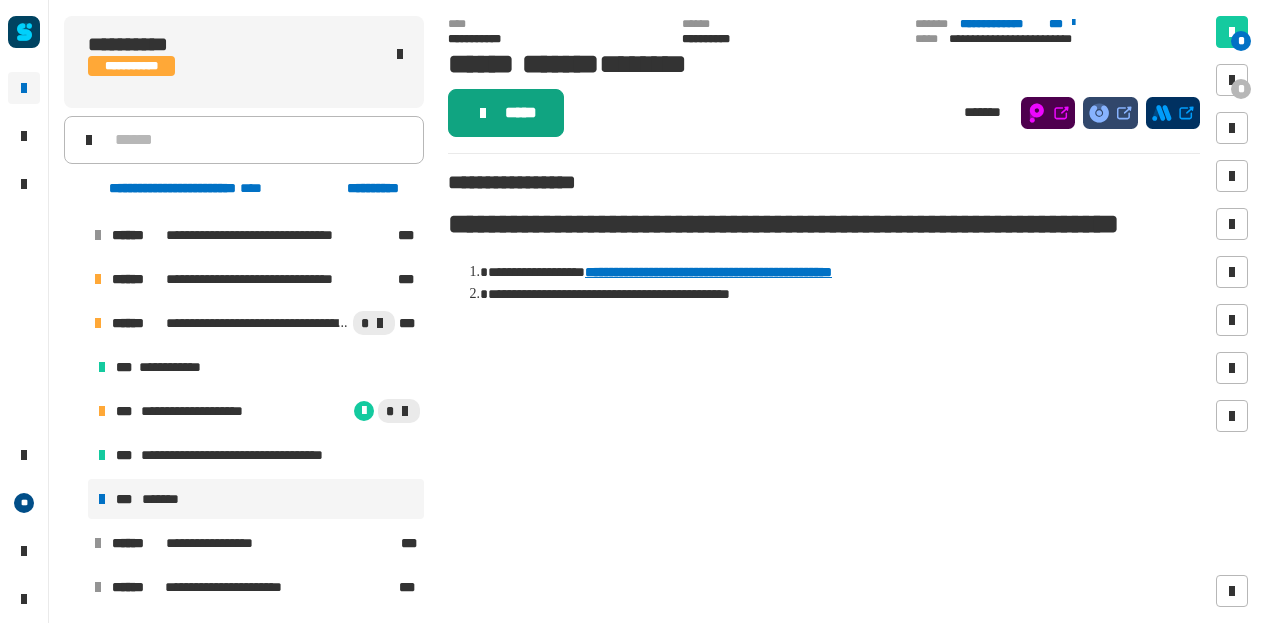 click on "*****" 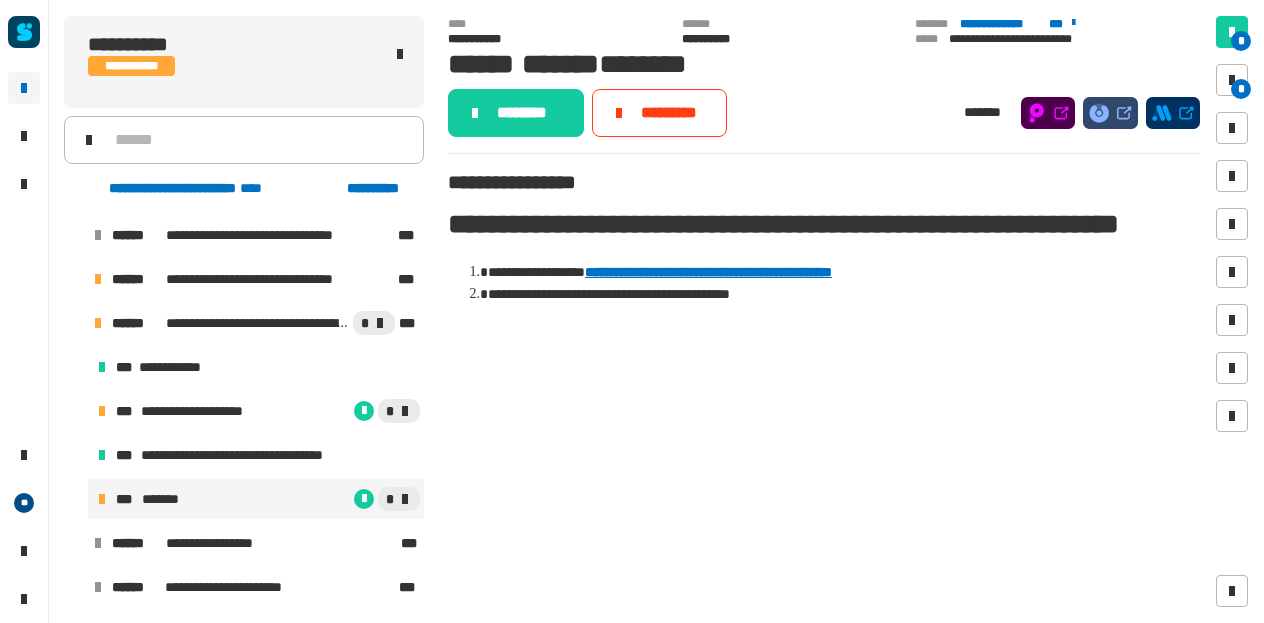 click on "**********" at bounding box center [708, 272] 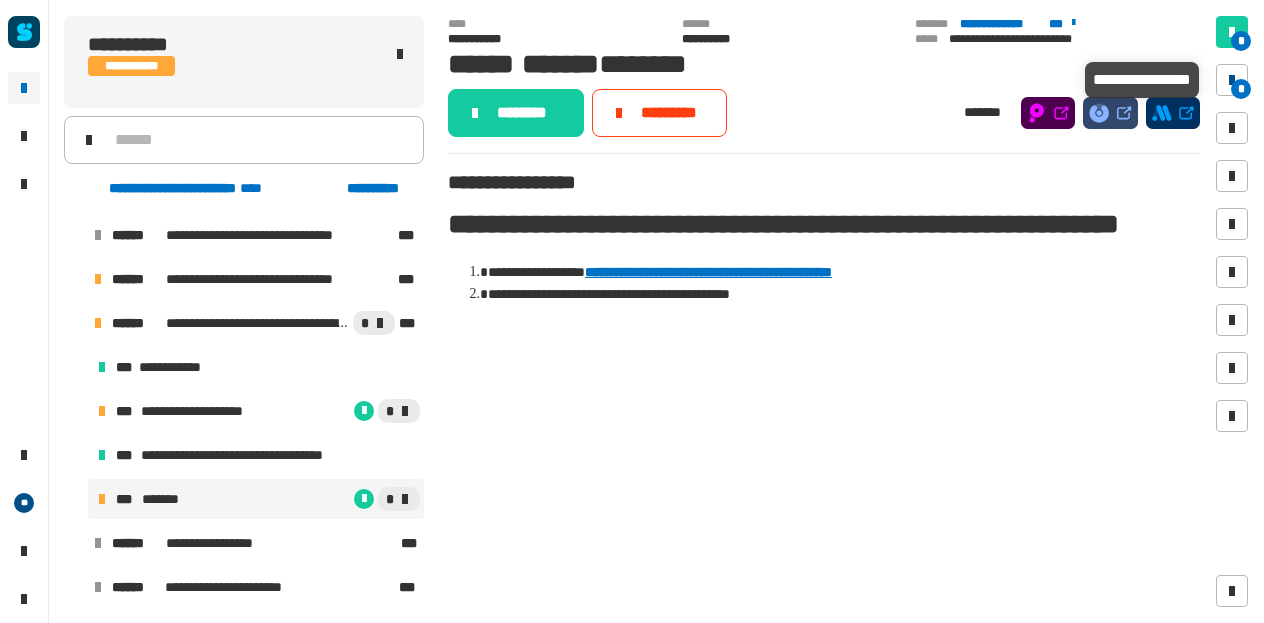 click at bounding box center (1232, 80) 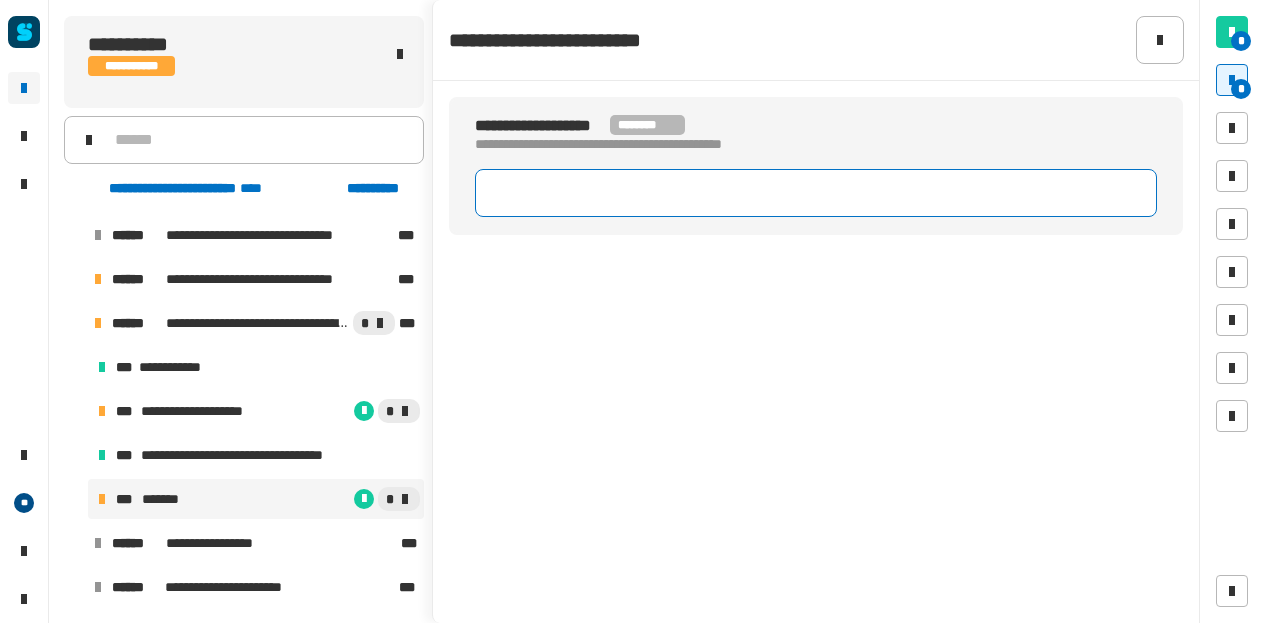 click 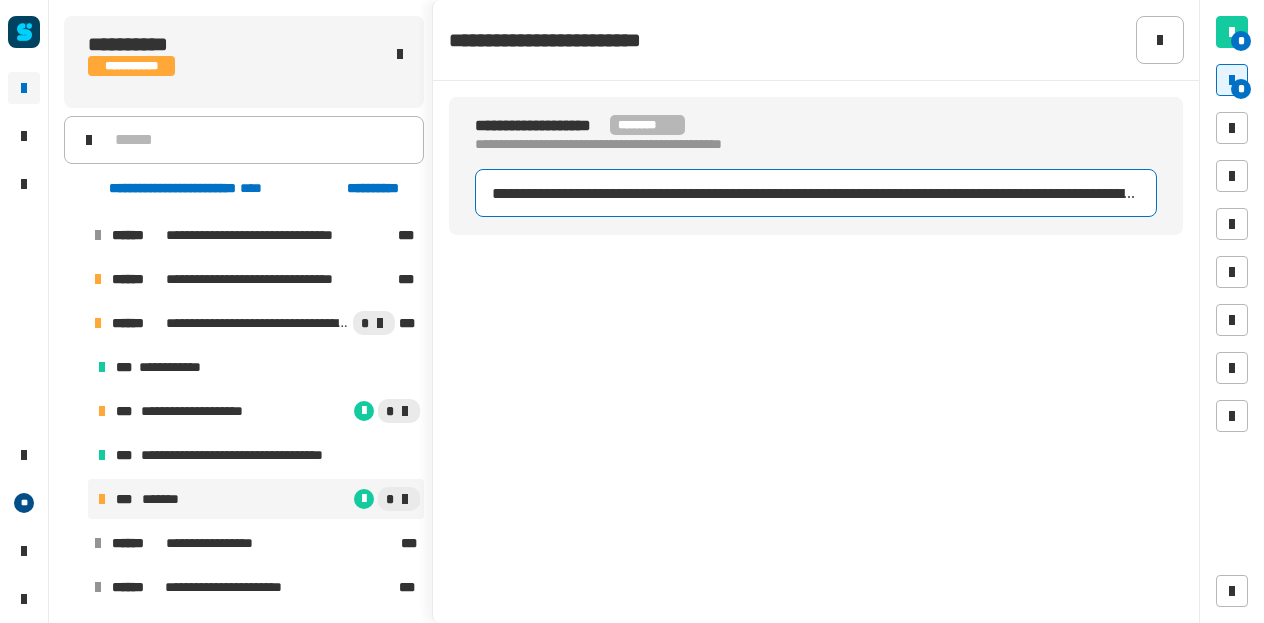 scroll, scrollTop: 0, scrollLeft: 170, axis: horizontal 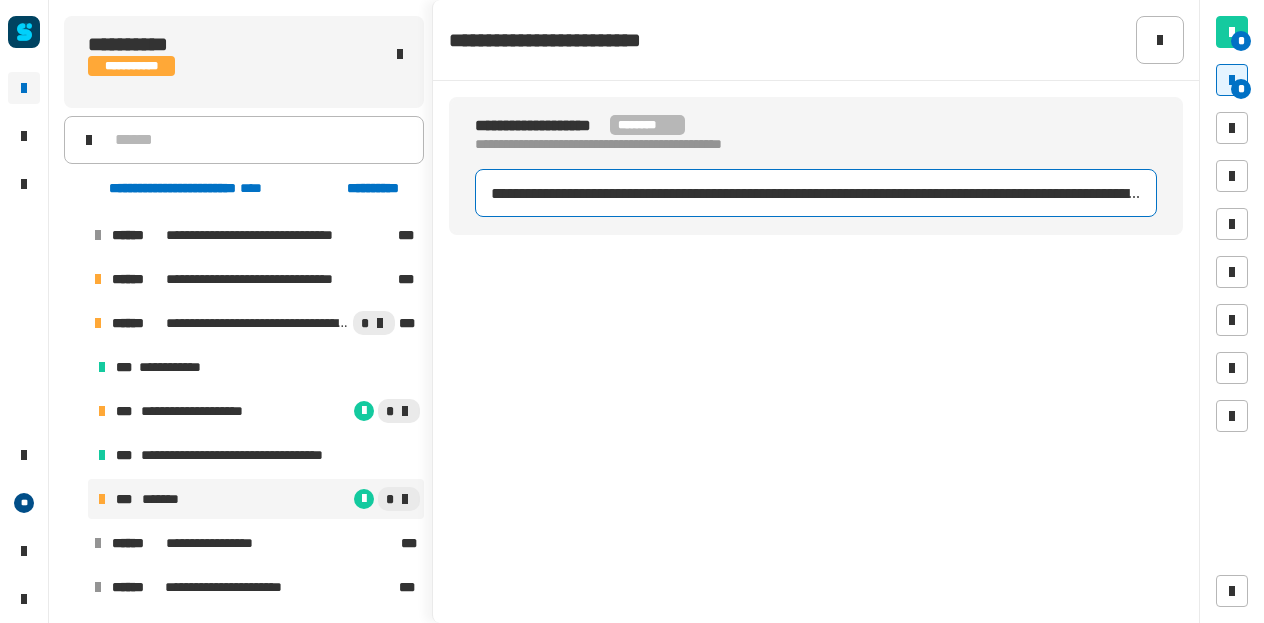 type on "**********" 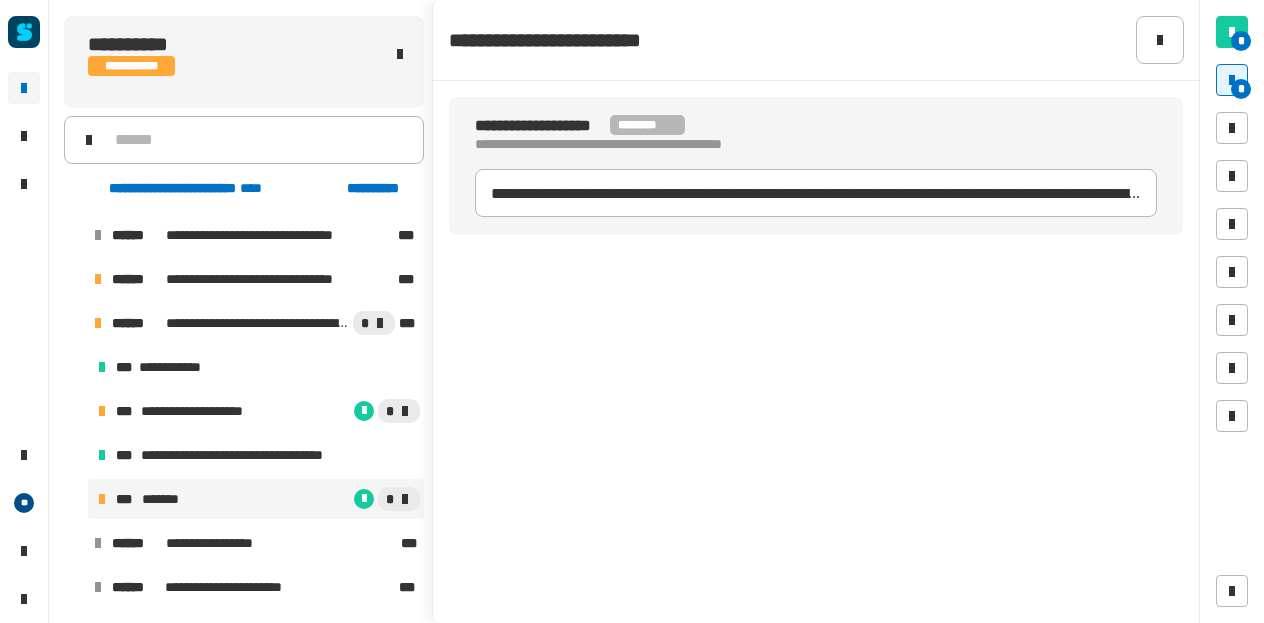 click on "**********" 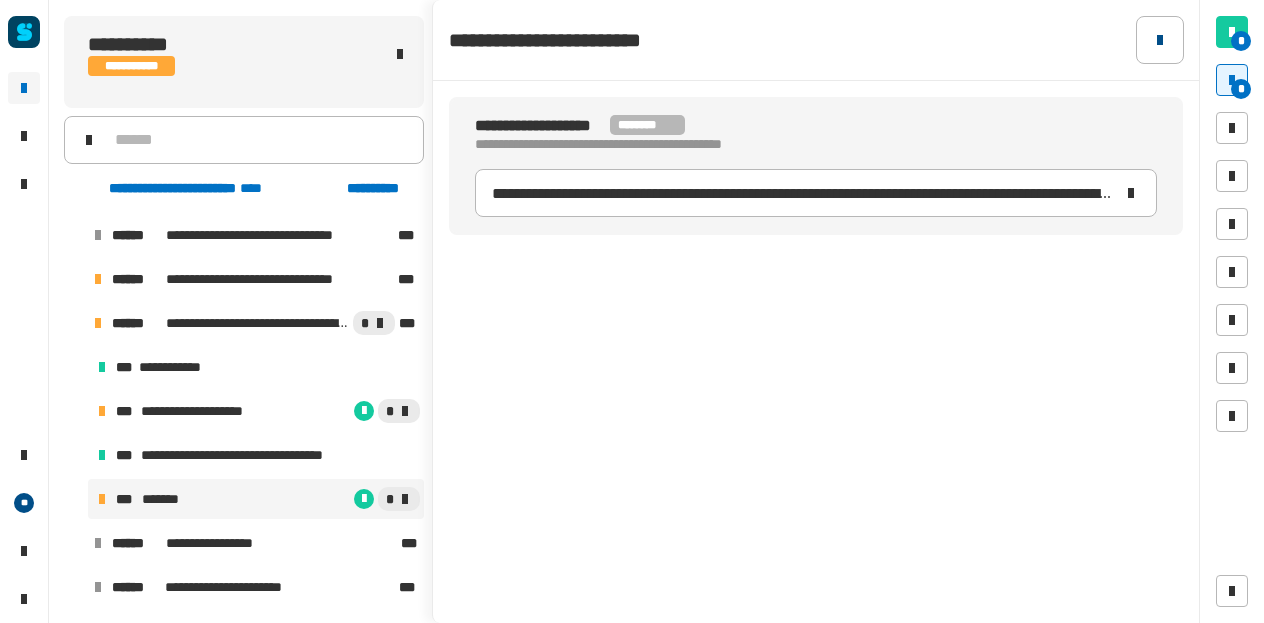 click 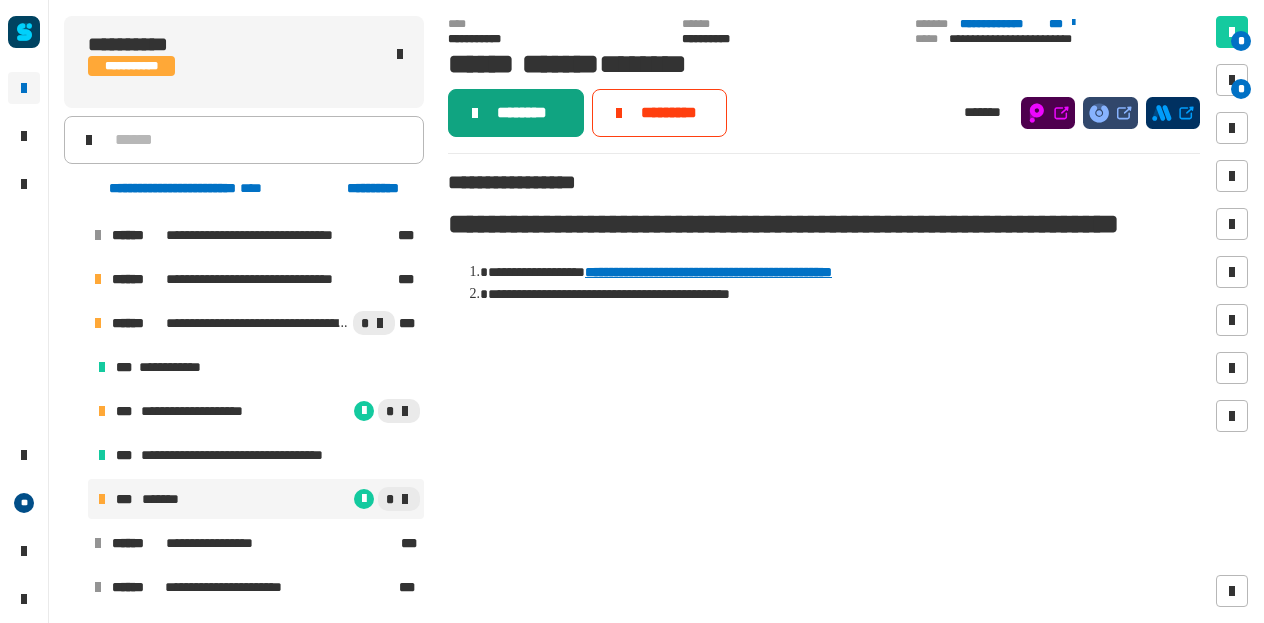click on "********" 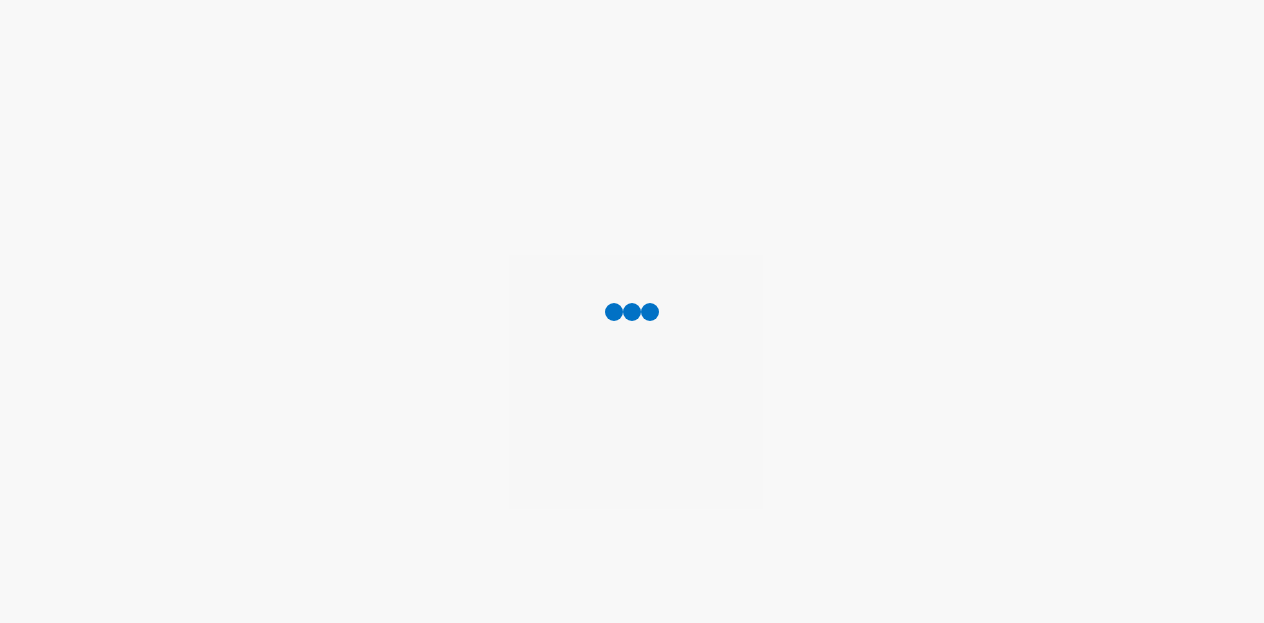 scroll, scrollTop: 0, scrollLeft: 0, axis: both 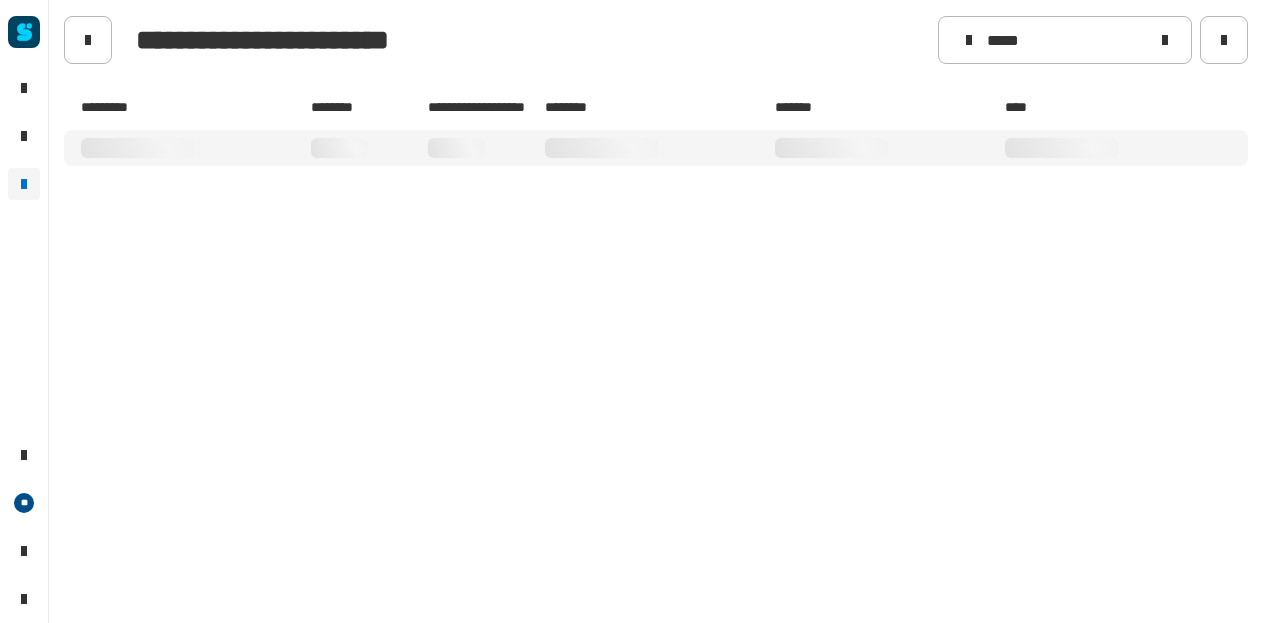 type on "*****" 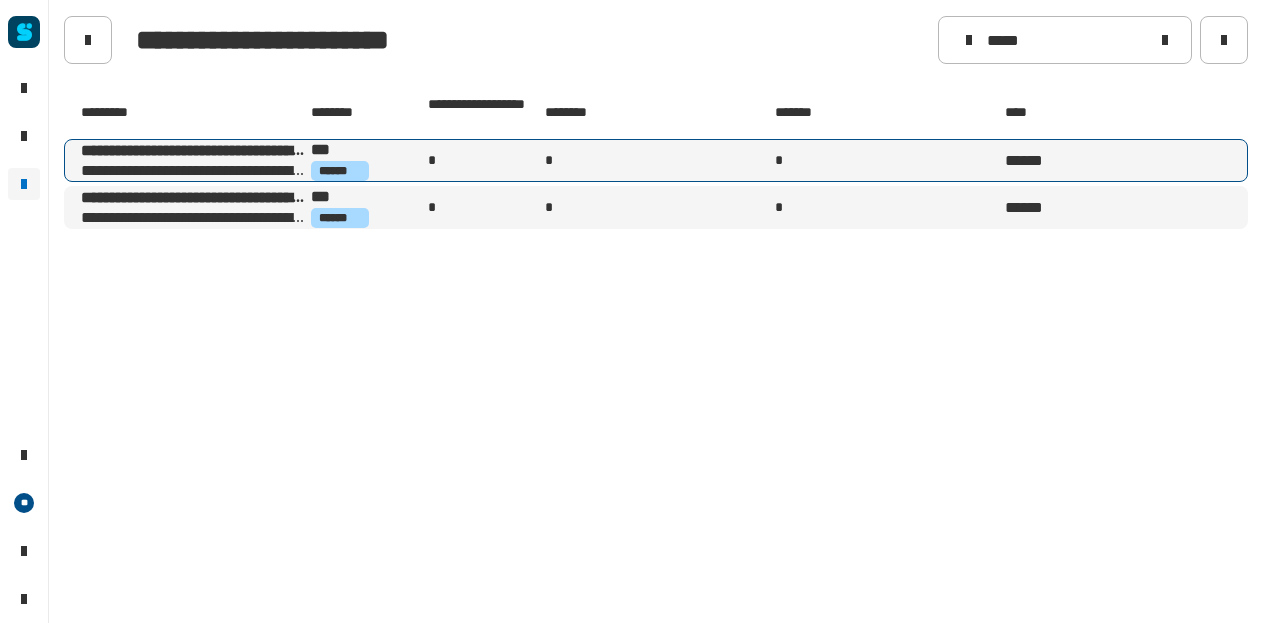click on "**********" at bounding box center [194, 151] 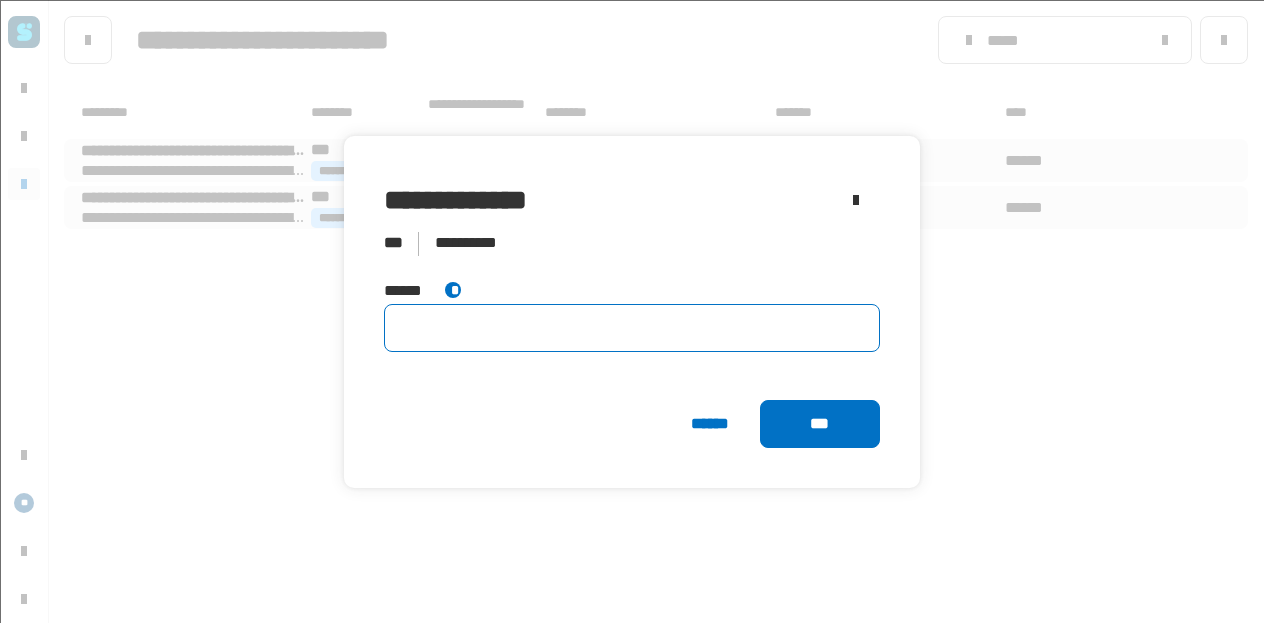 click 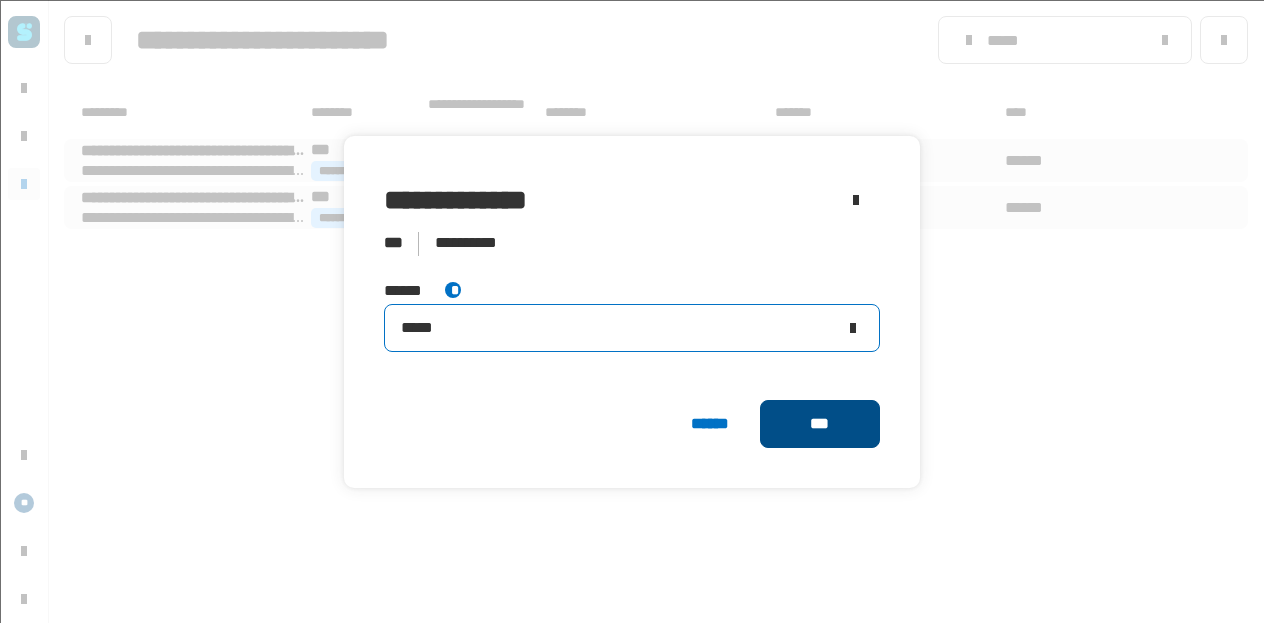 type on "*****" 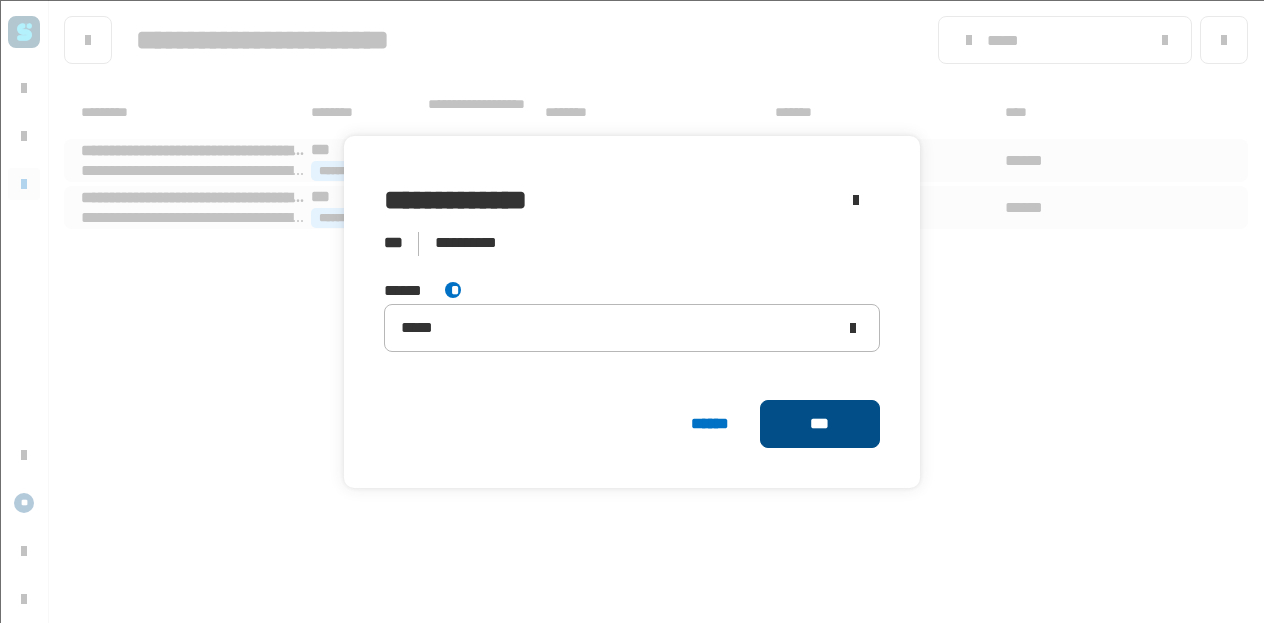 click on "***" 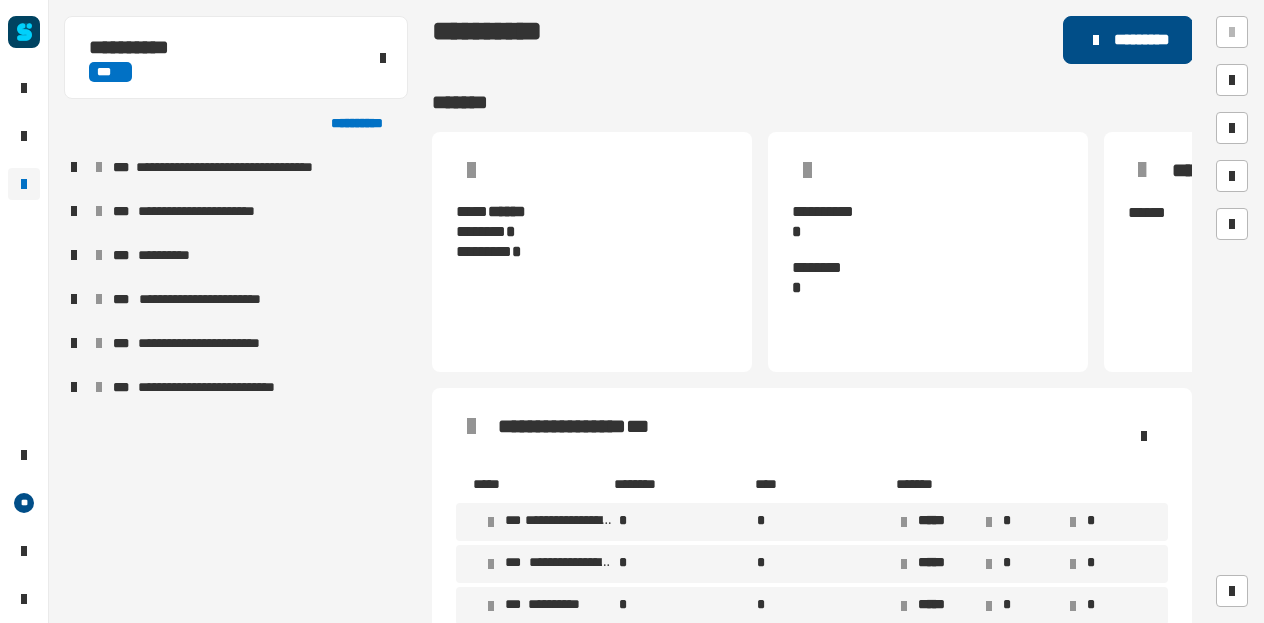 click on "*********" 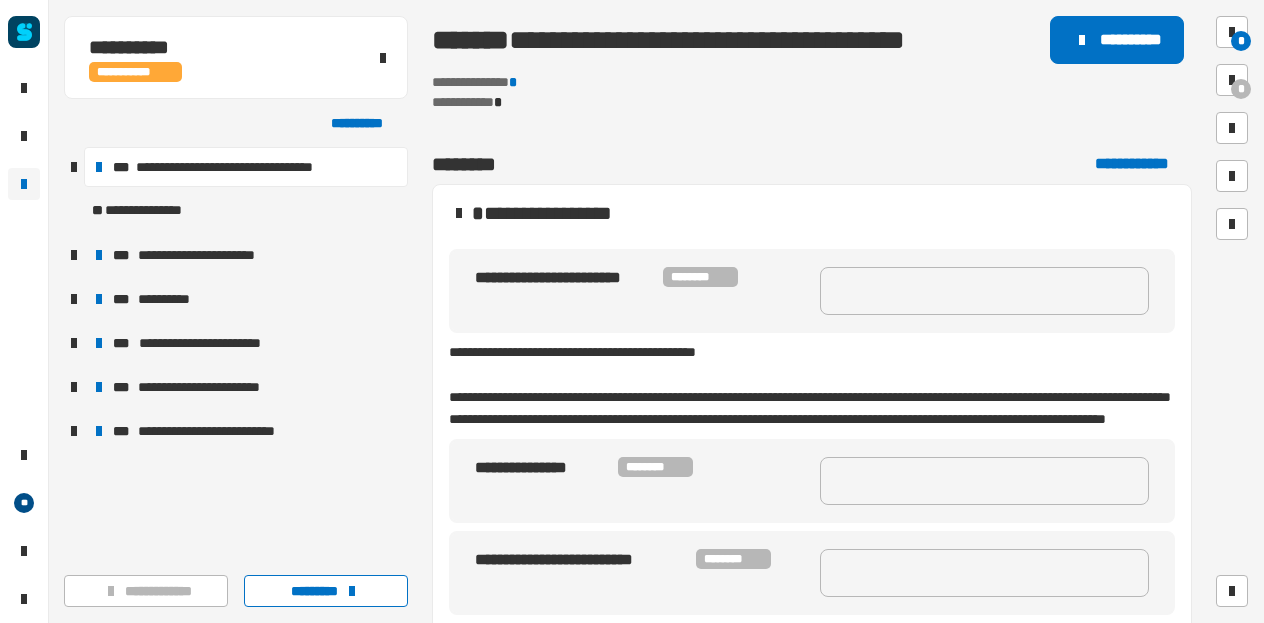 click at bounding box center (984, 291) 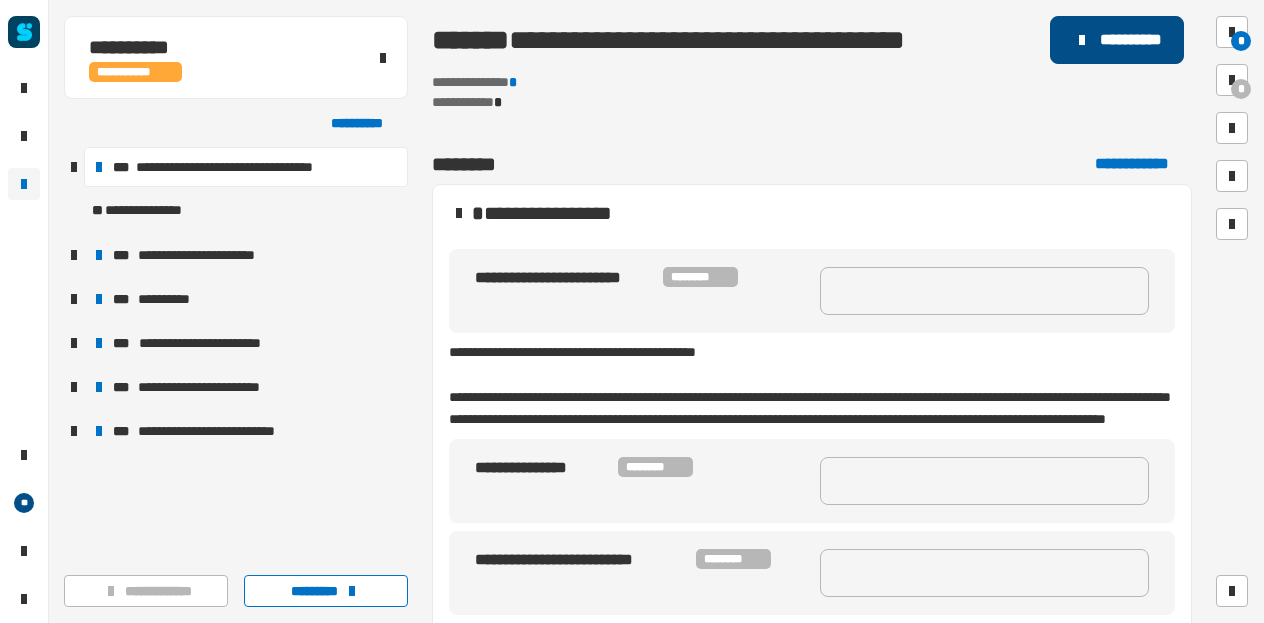 drag, startPoint x: 887, startPoint y: 299, endPoint x: 1086, endPoint y: 36, distance: 329.80298 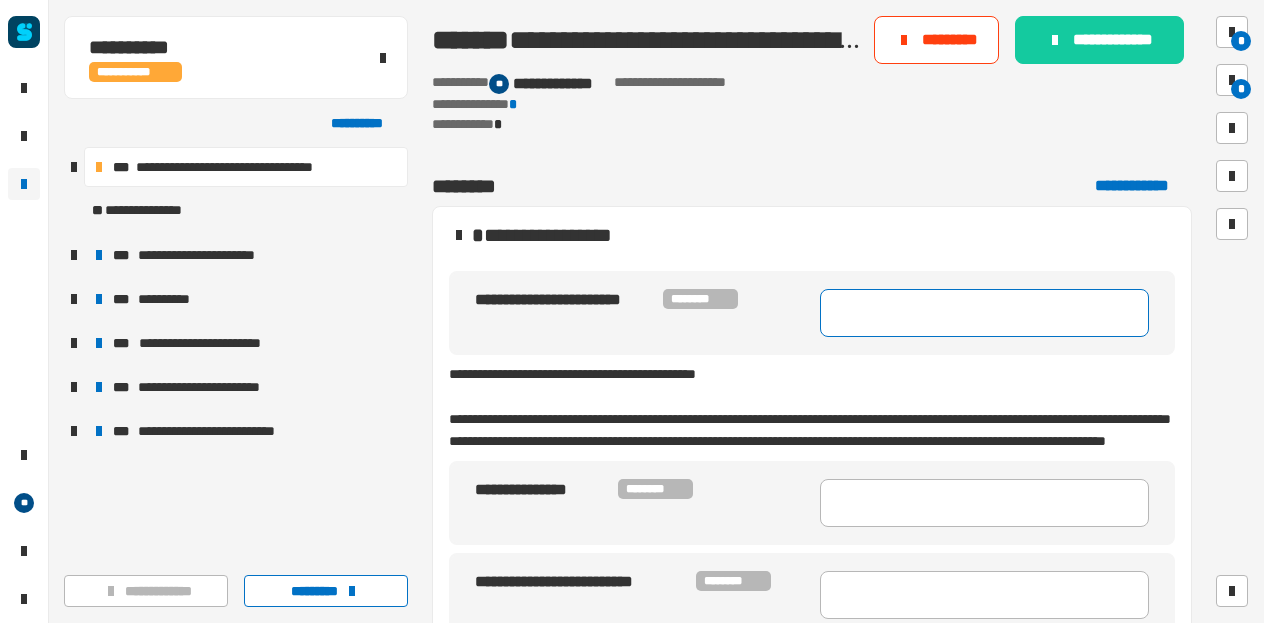 click at bounding box center [984, 313] 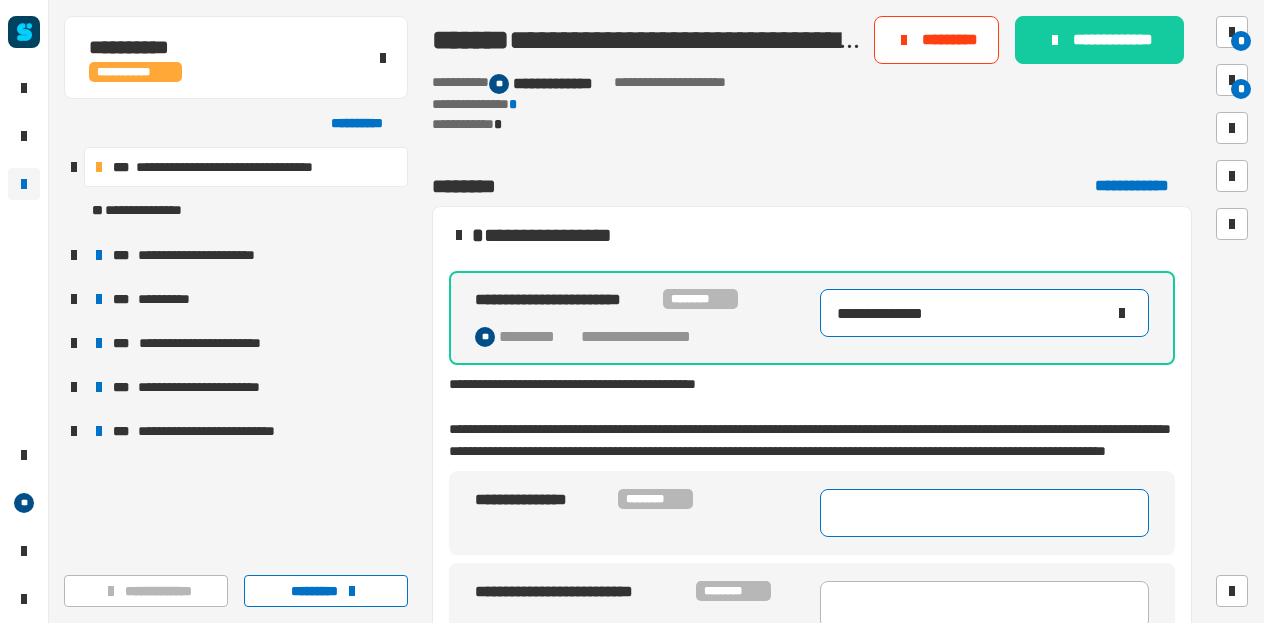 type on "**********" 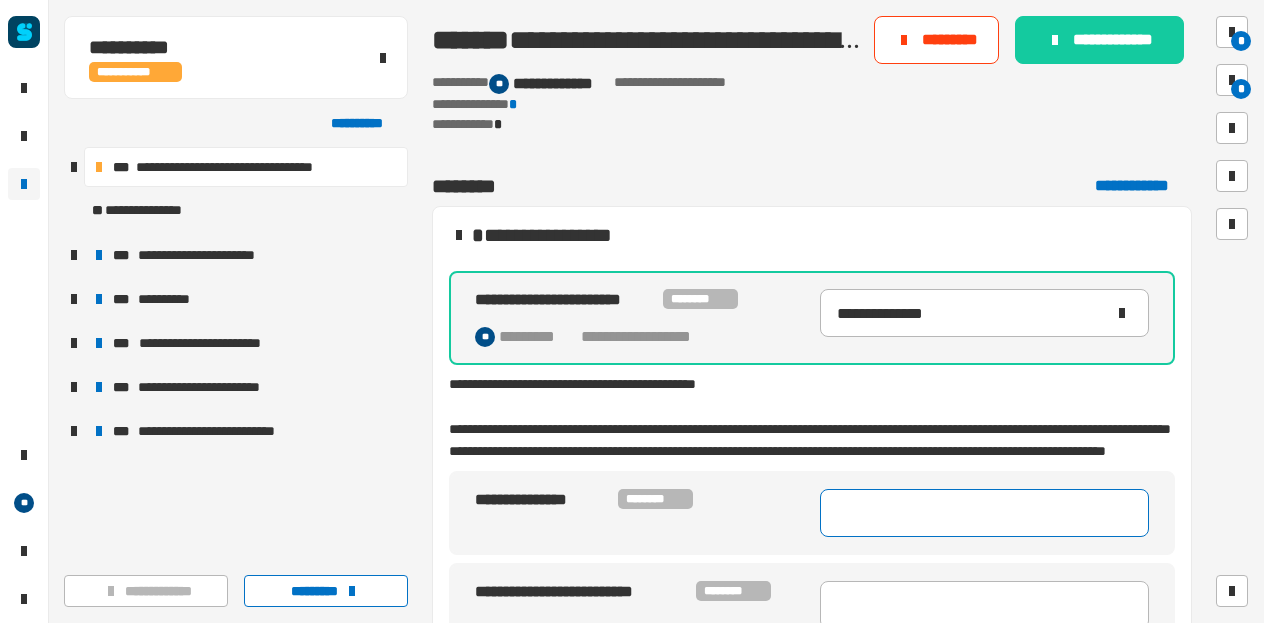 click at bounding box center [984, 513] 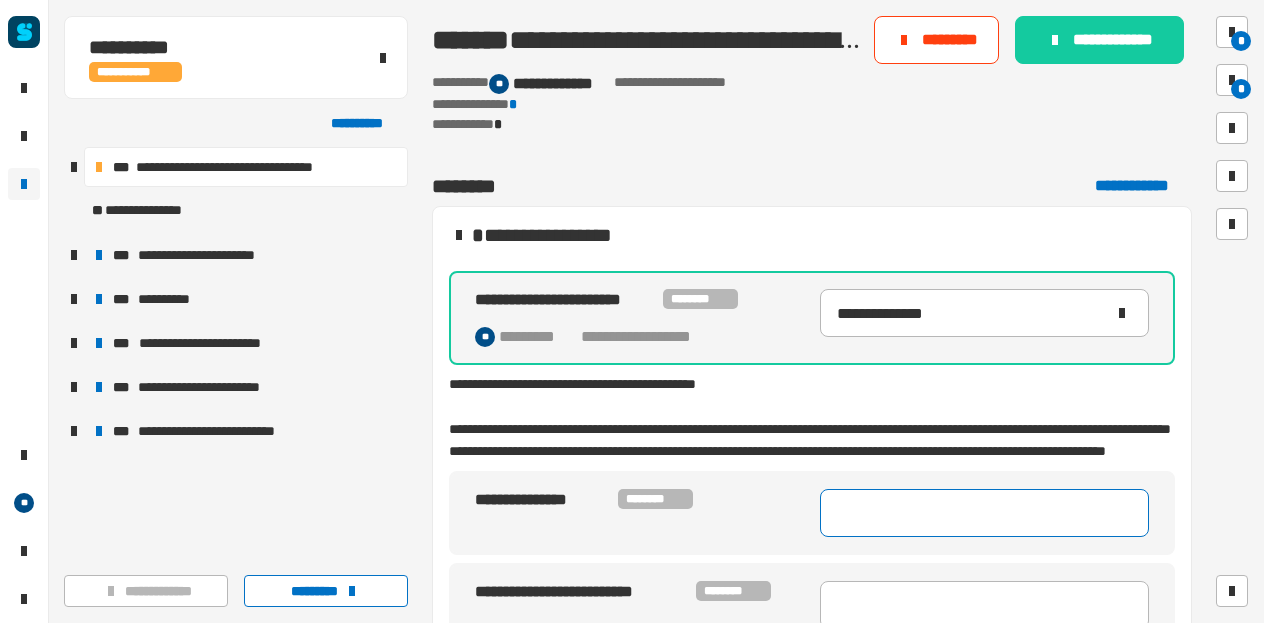 click at bounding box center [984, 513] 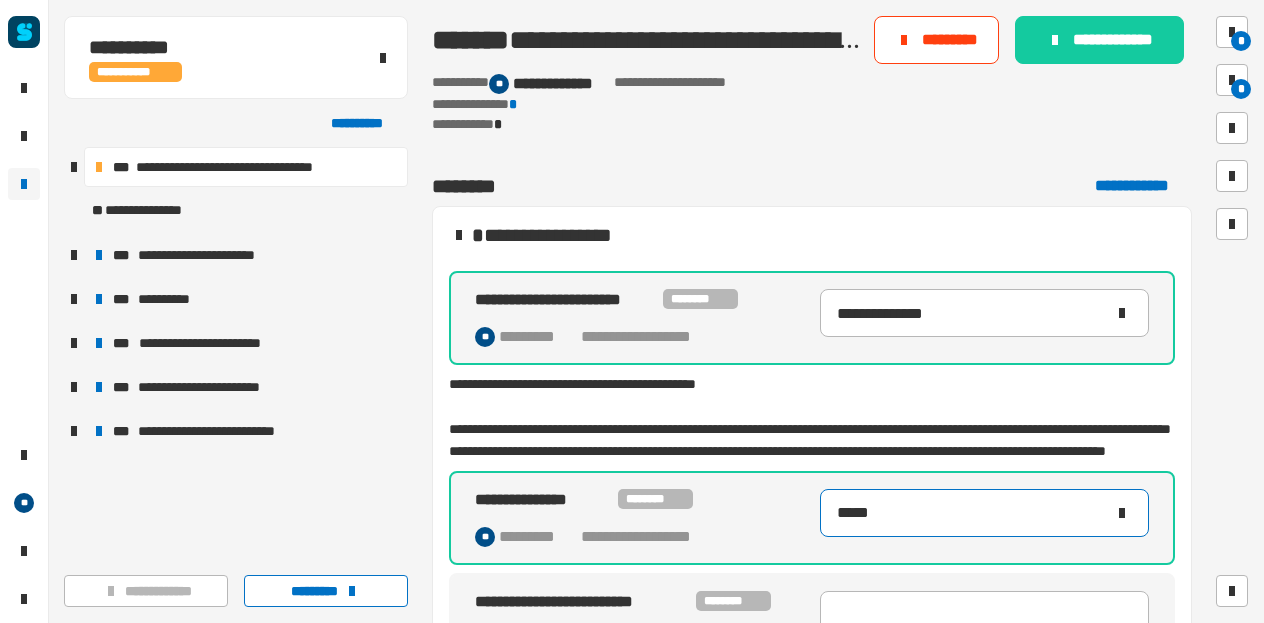 type on "*****" 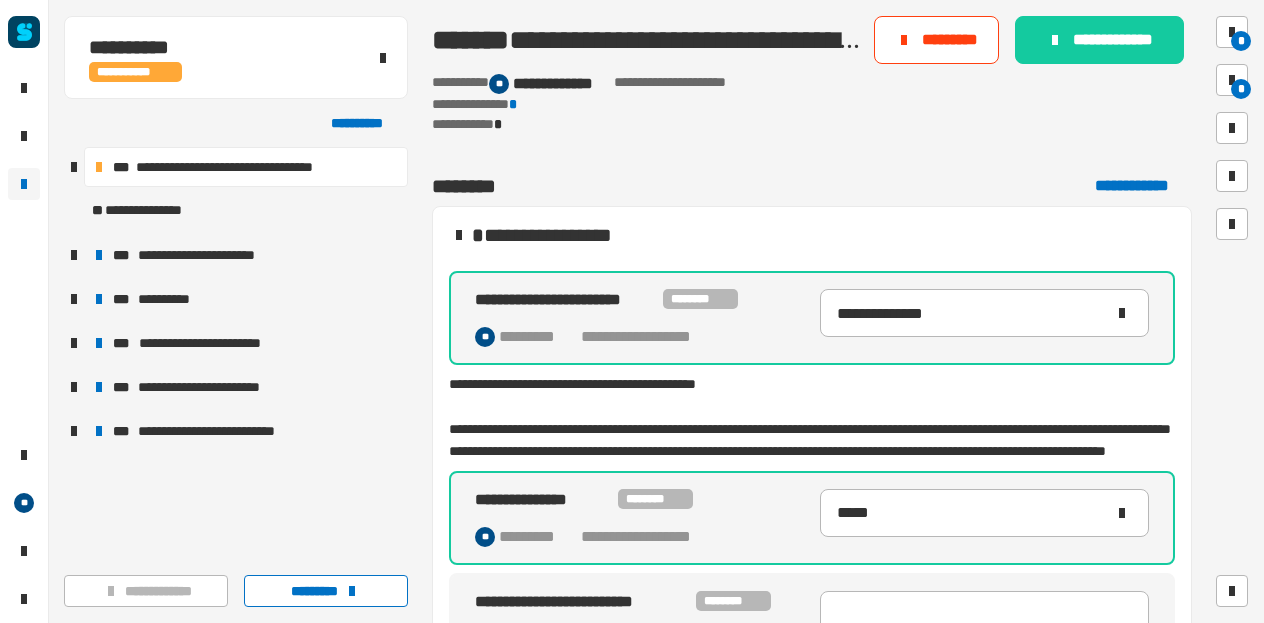 drag, startPoint x: 876, startPoint y: 541, endPoint x: 708, endPoint y: 551, distance: 168.29736 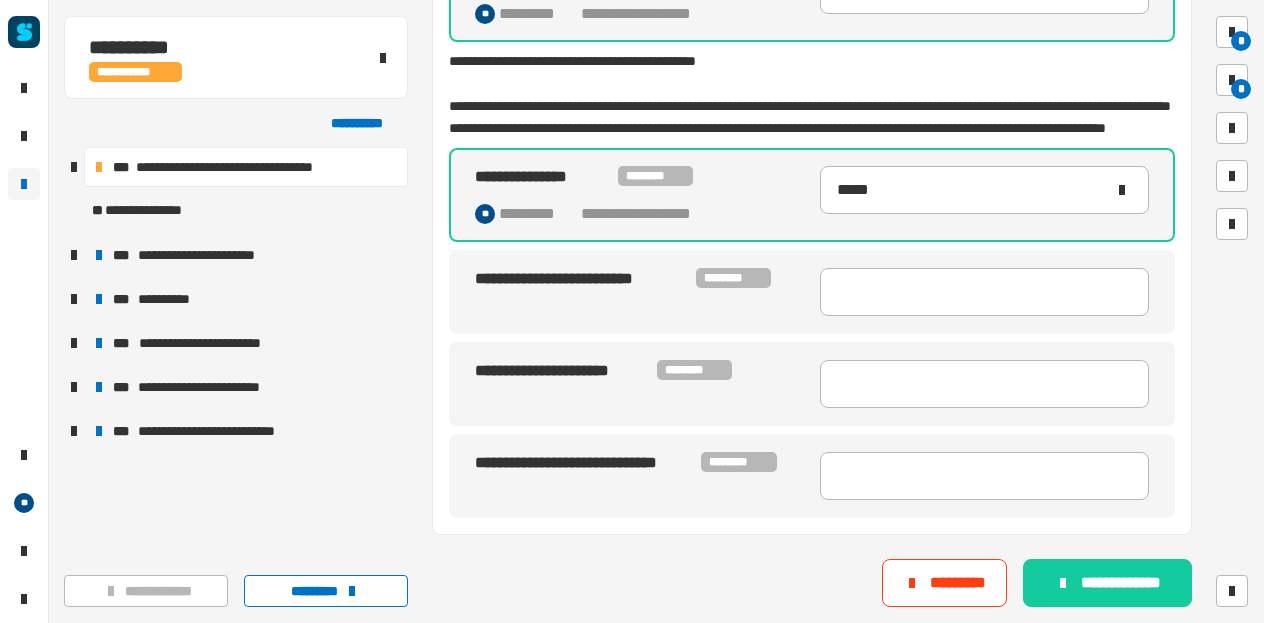 scroll, scrollTop: 335, scrollLeft: 0, axis: vertical 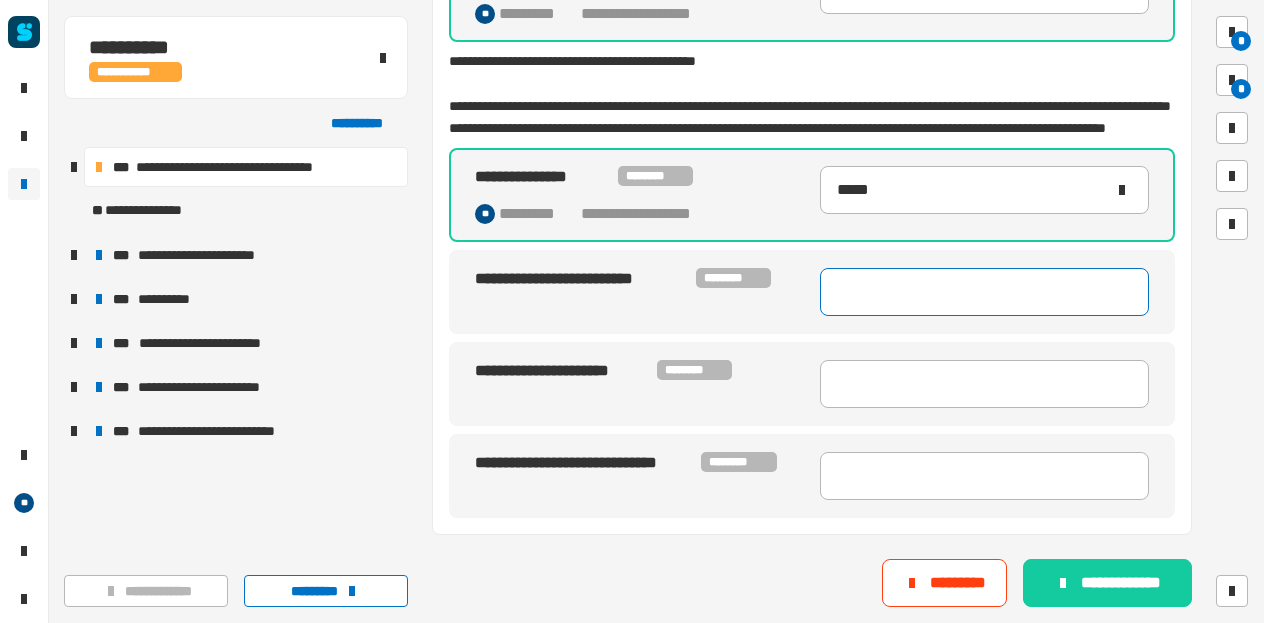 click at bounding box center [984, 292] 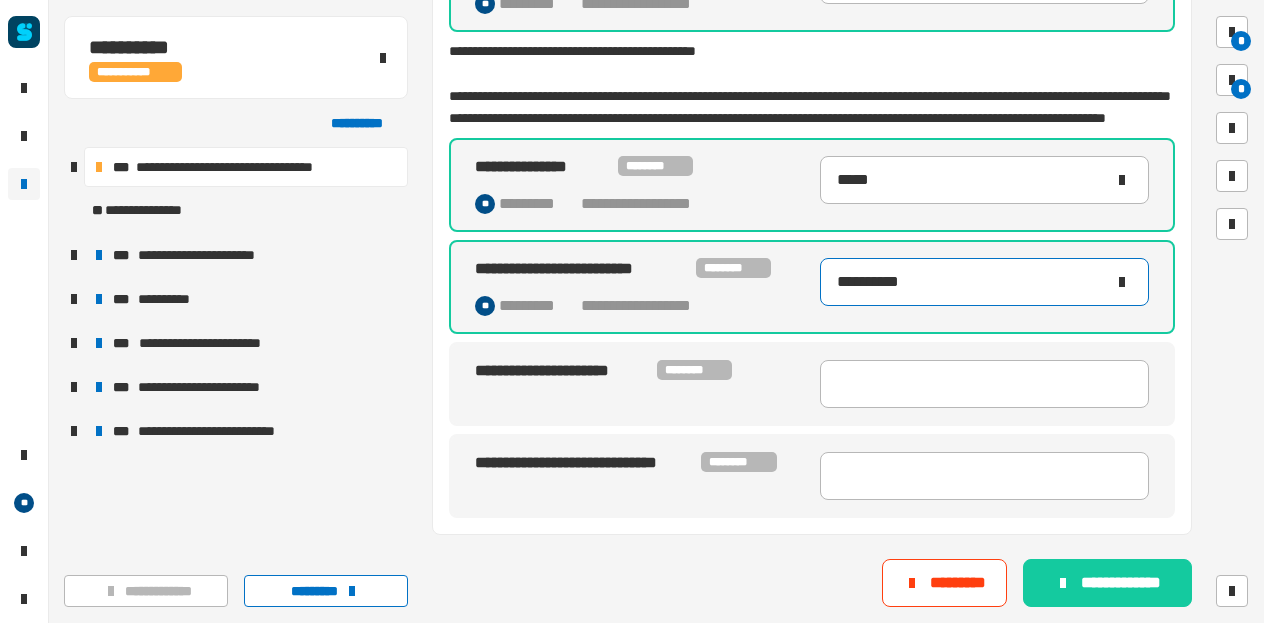 type on "**********" 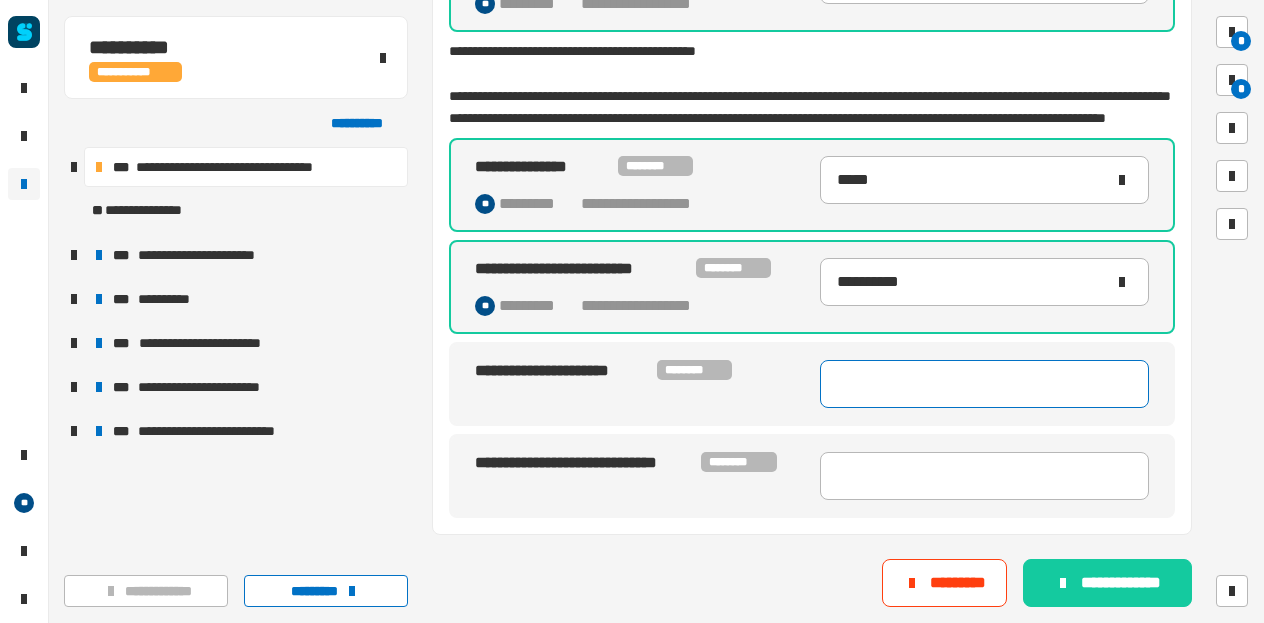 click at bounding box center (984, 384) 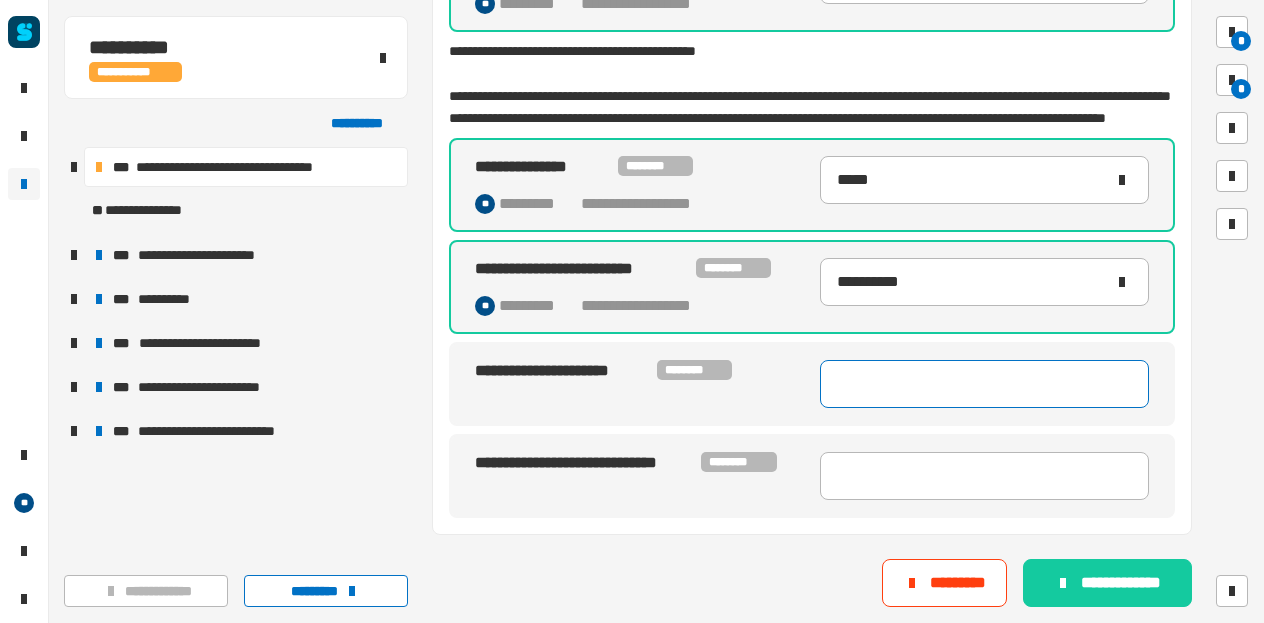 paste on "**********" 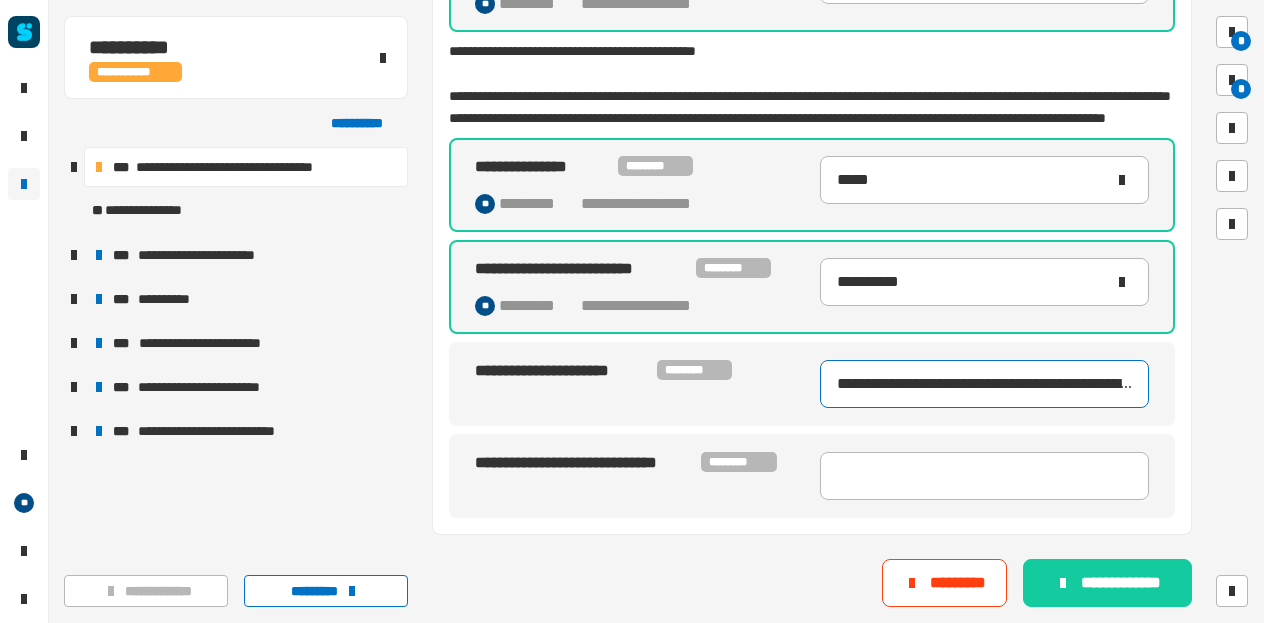 scroll, scrollTop: 0, scrollLeft: 1304, axis: horizontal 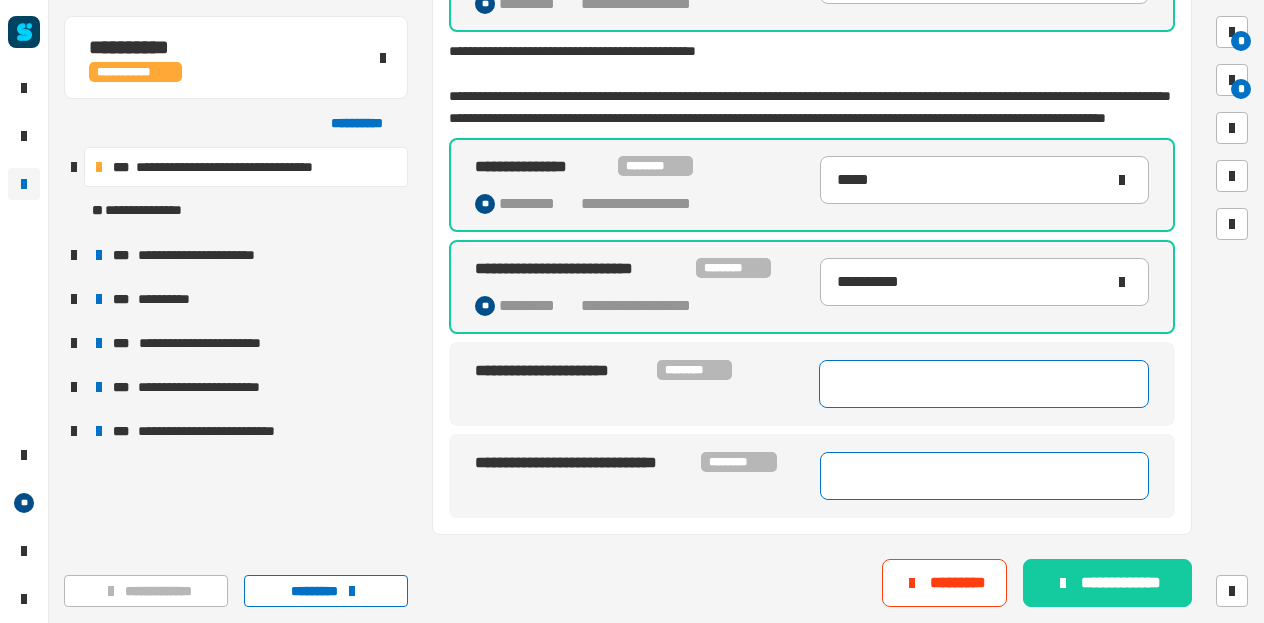 type on "**********" 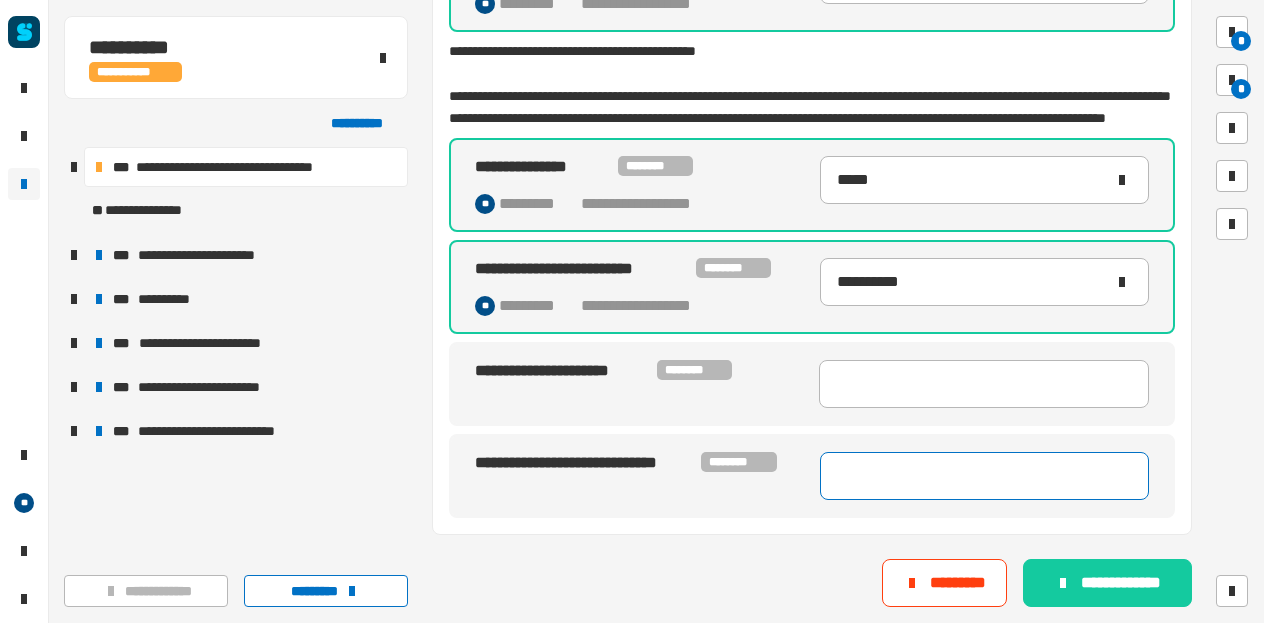 click at bounding box center [984, 476] 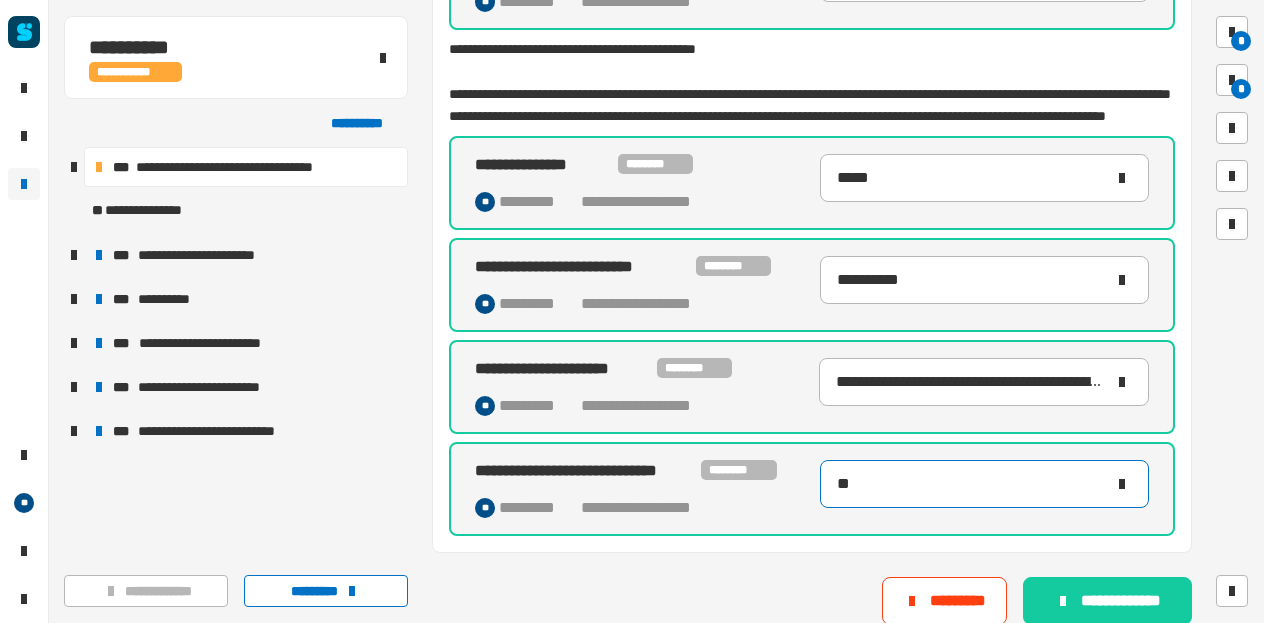type on "*" 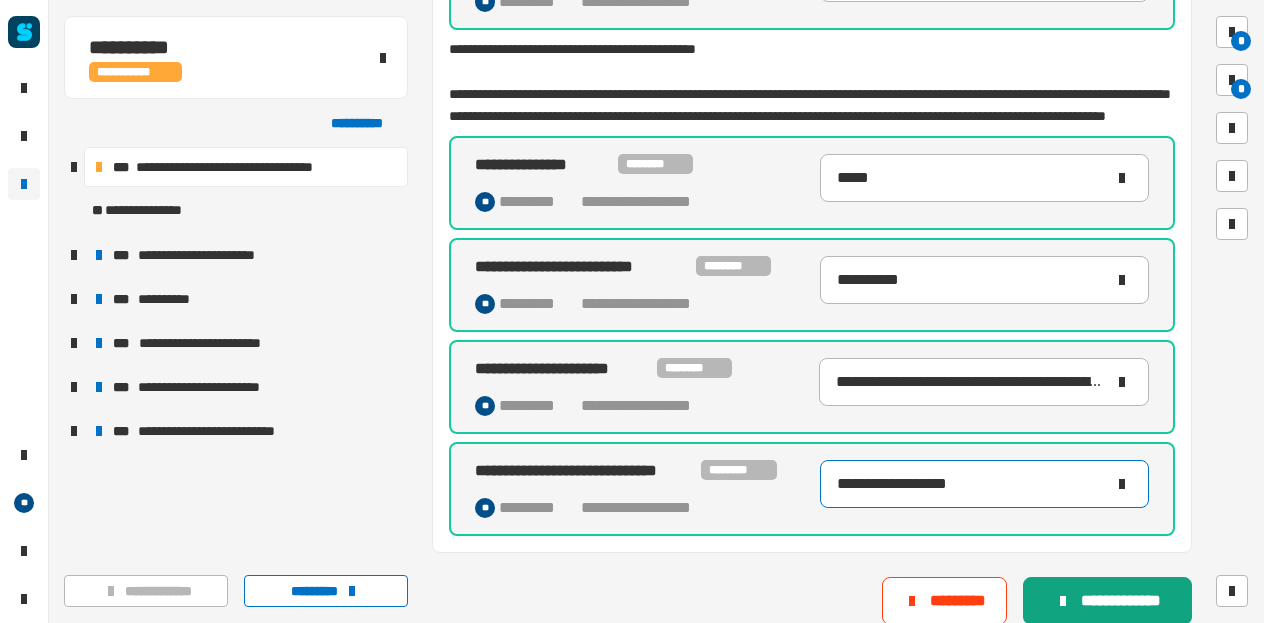 type on "**********" 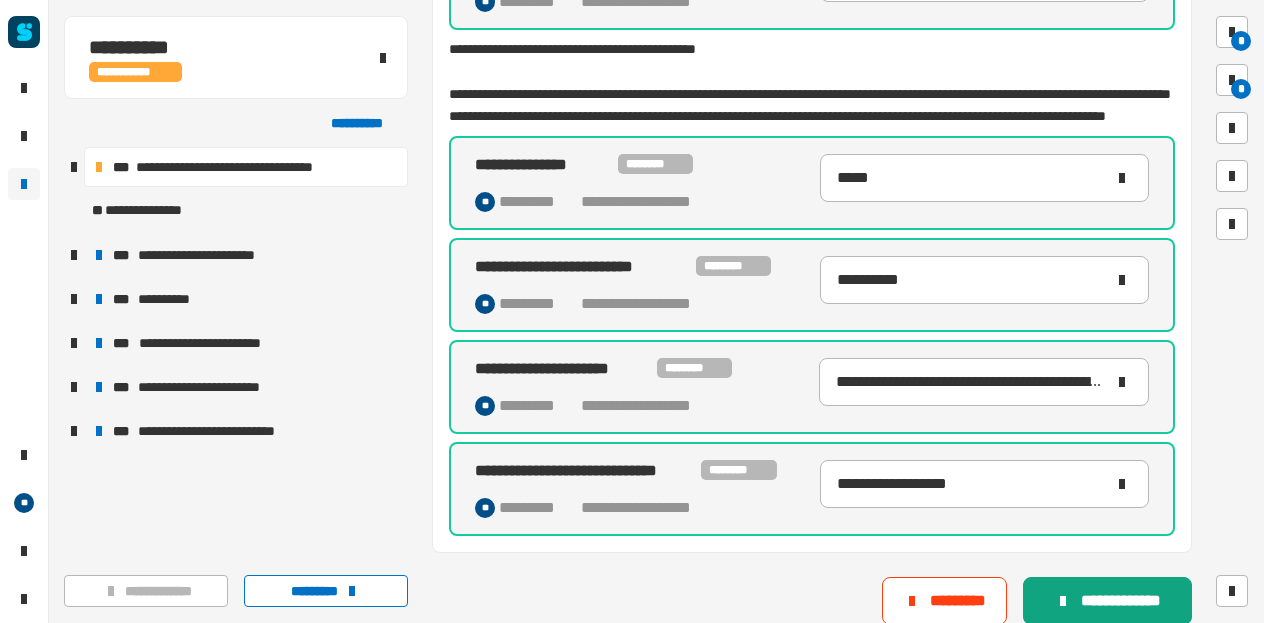 click on "**********" 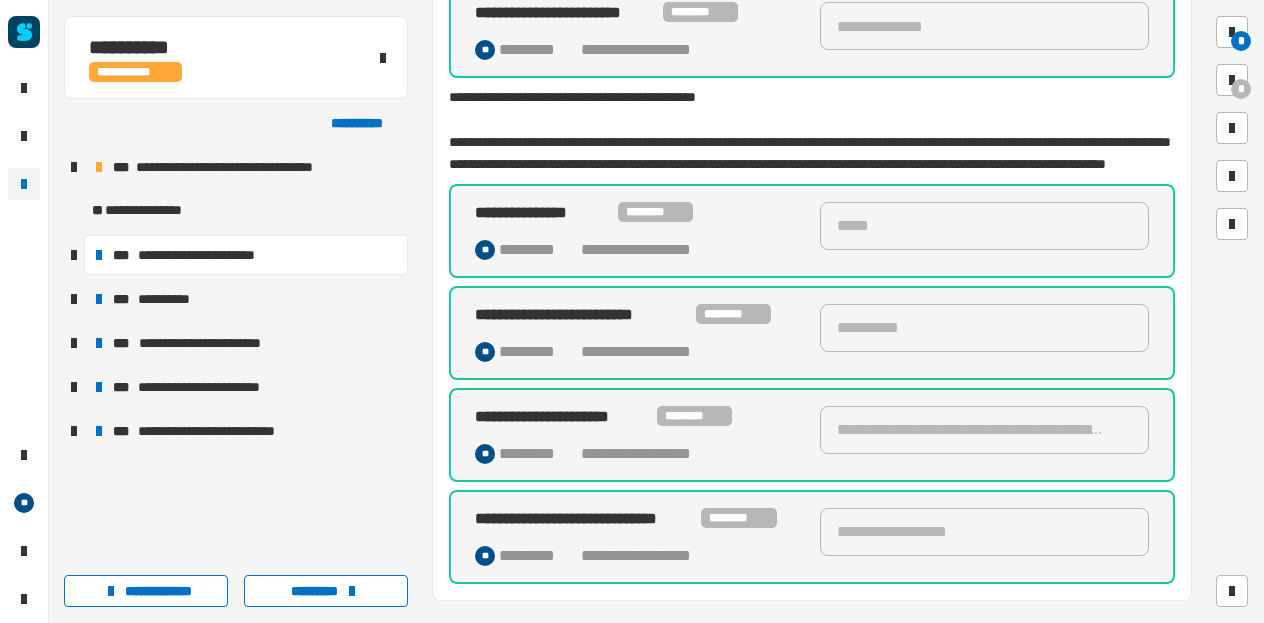 scroll, scrollTop: 0, scrollLeft: 0, axis: both 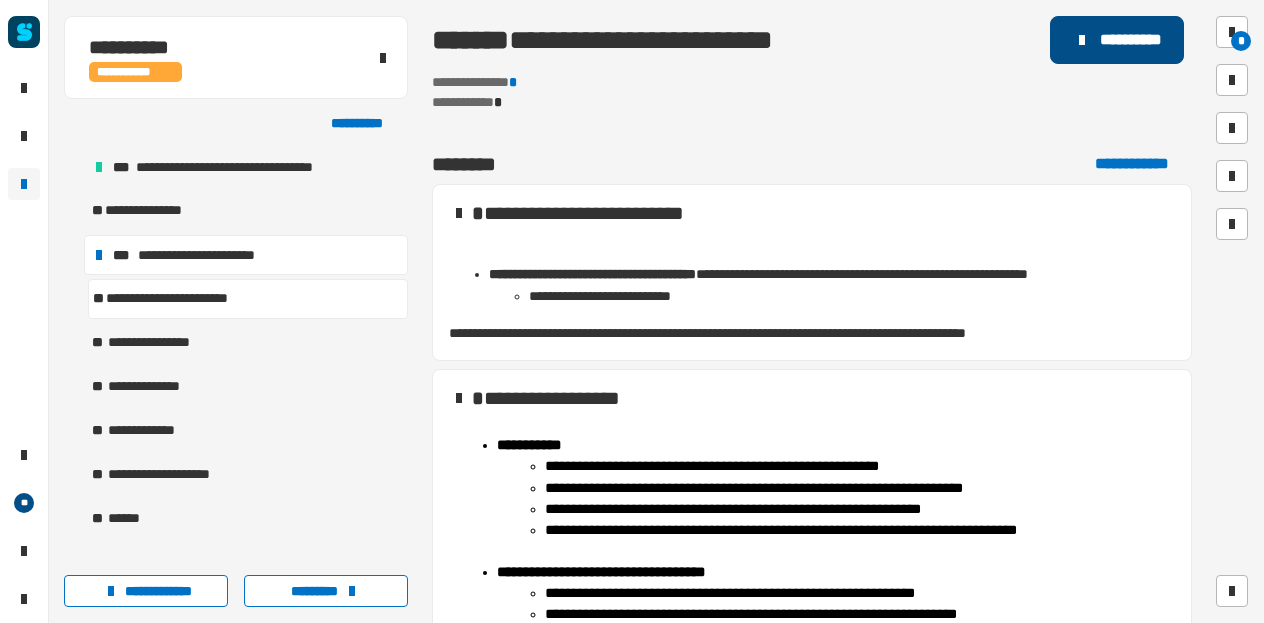 click on "**********" 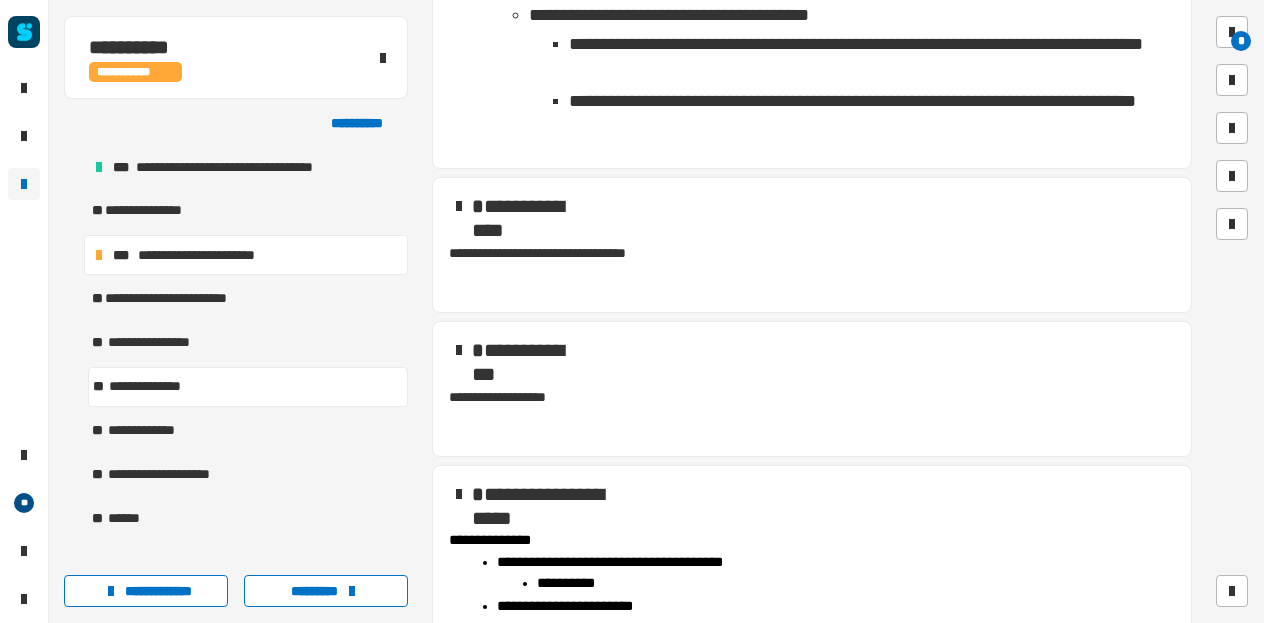 scroll, scrollTop: 1131, scrollLeft: 0, axis: vertical 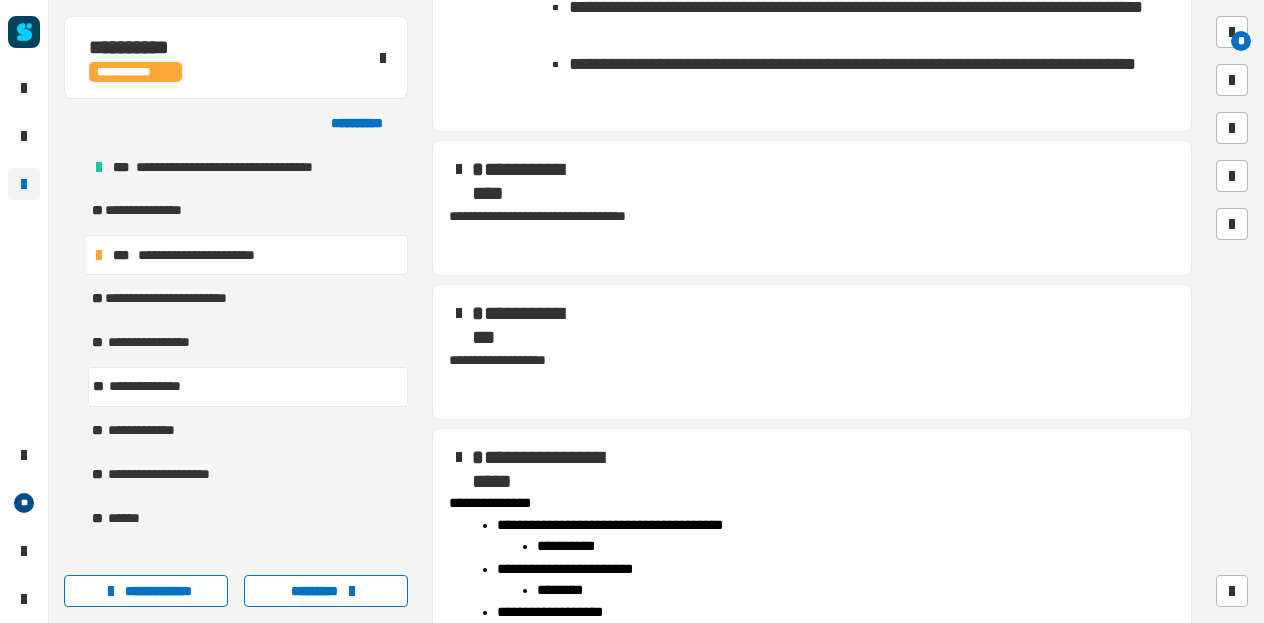click at bounding box center [458, 169] 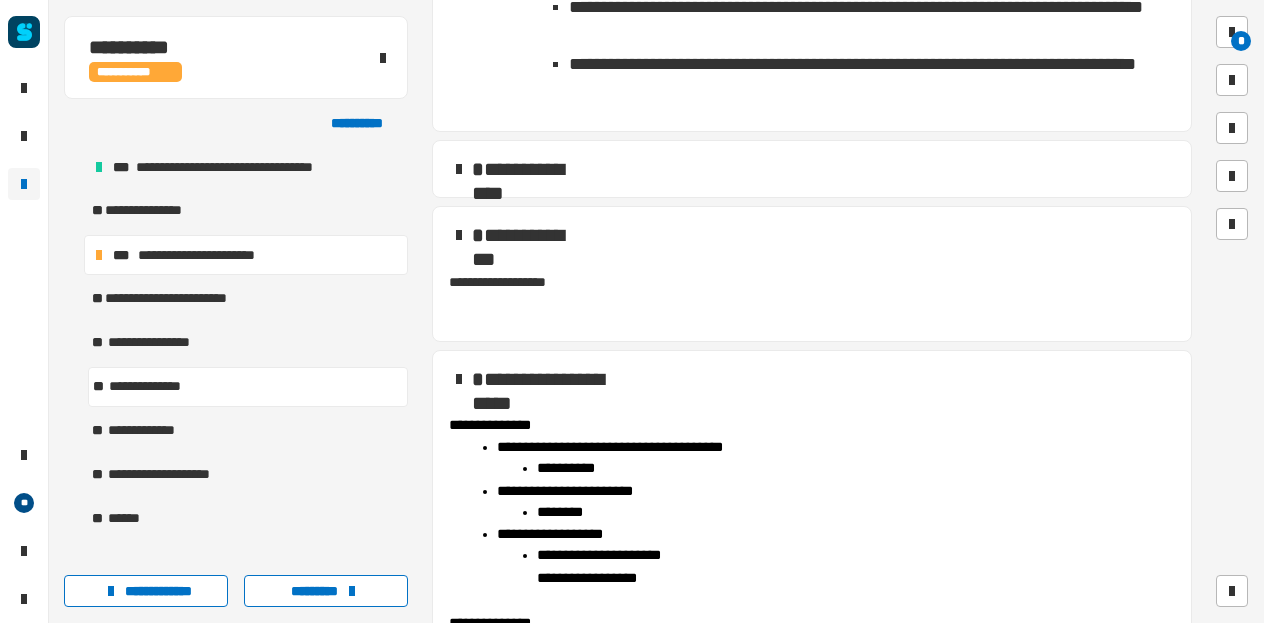 click at bounding box center (458, 169) 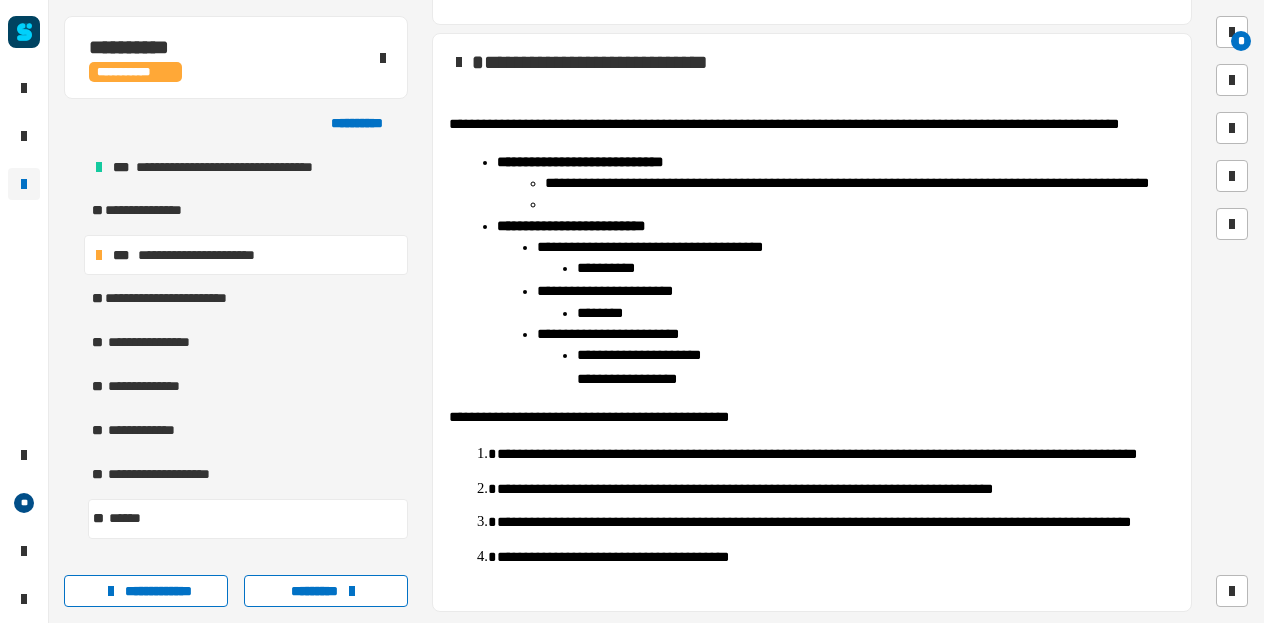 scroll, scrollTop: 2422, scrollLeft: 0, axis: vertical 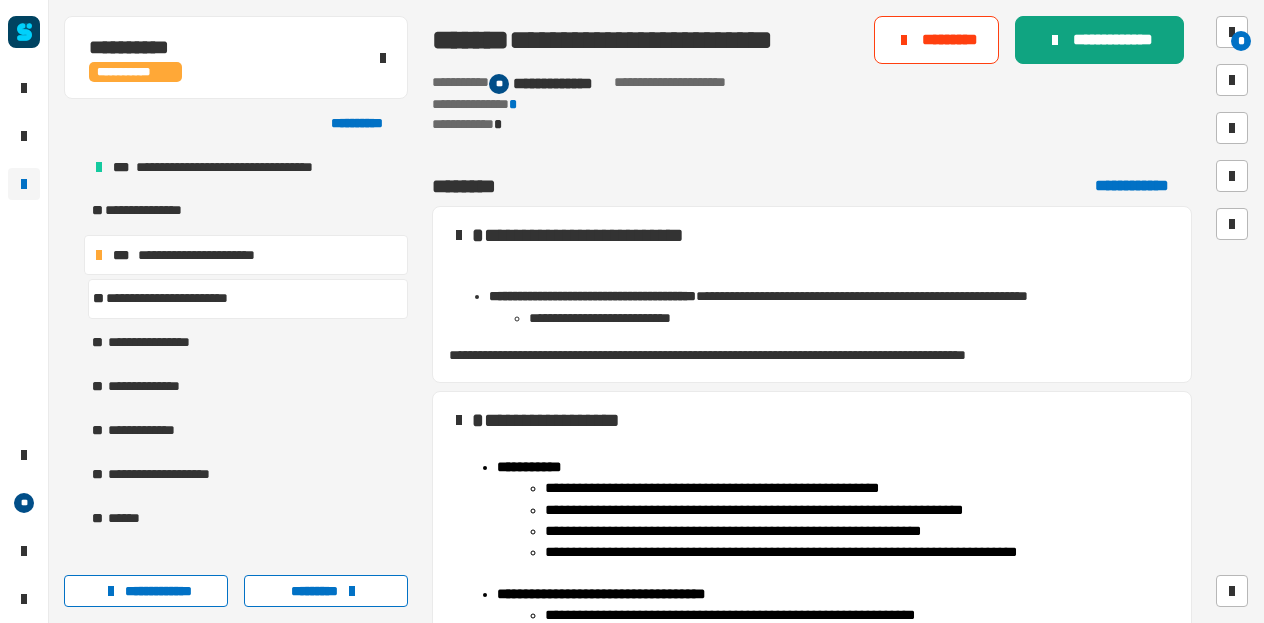 click on "**********" 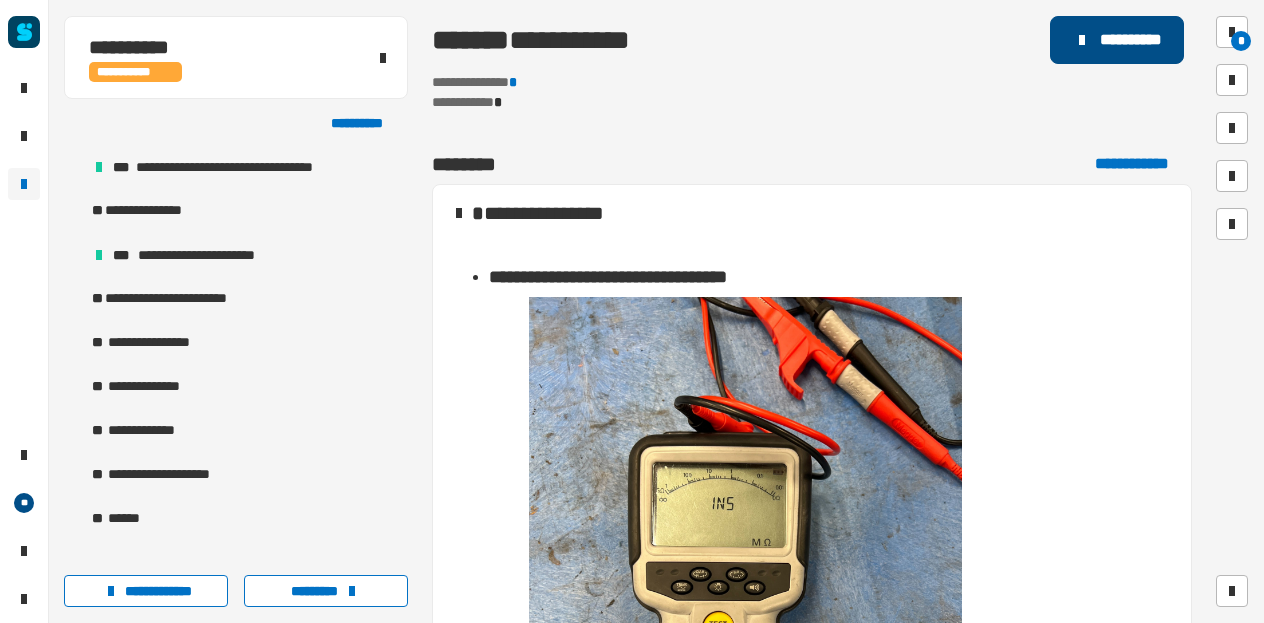 click on "**********" 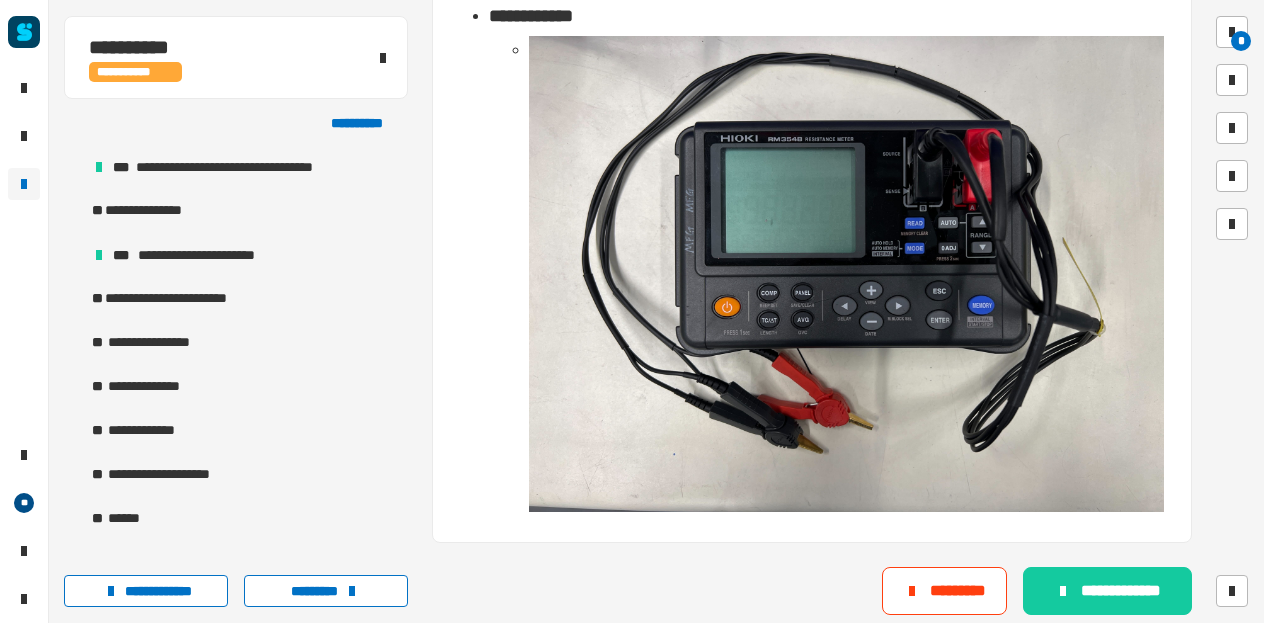 scroll, scrollTop: 906, scrollLeft: 0, axis: vertical 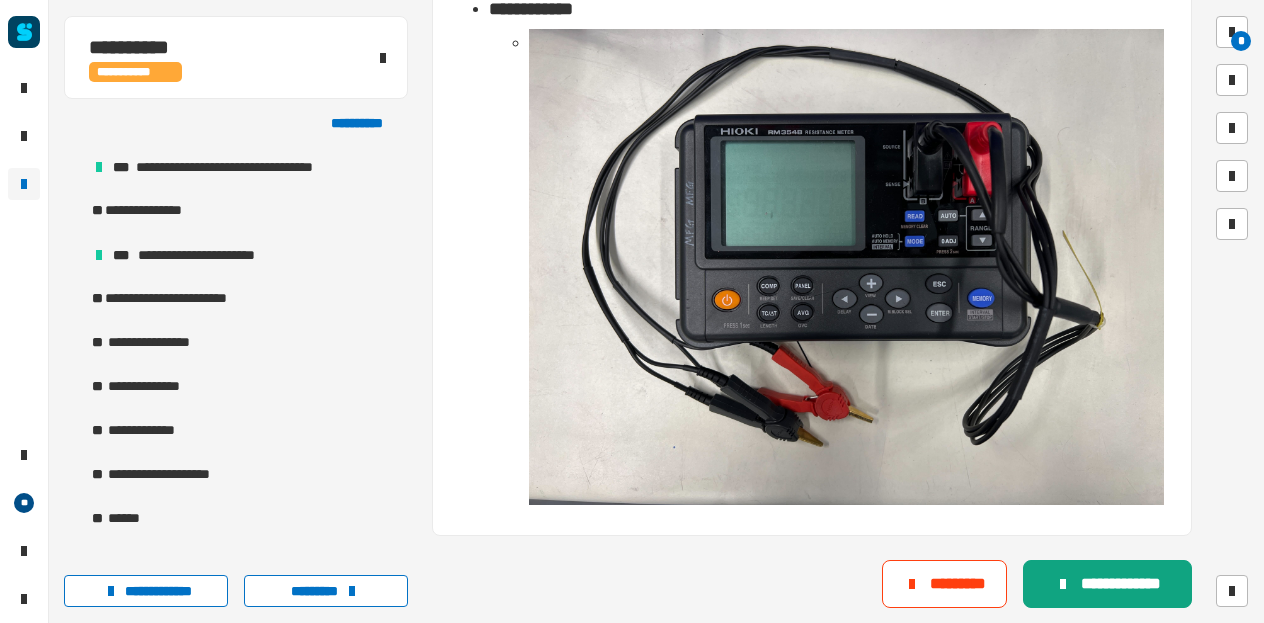 click on "**********" 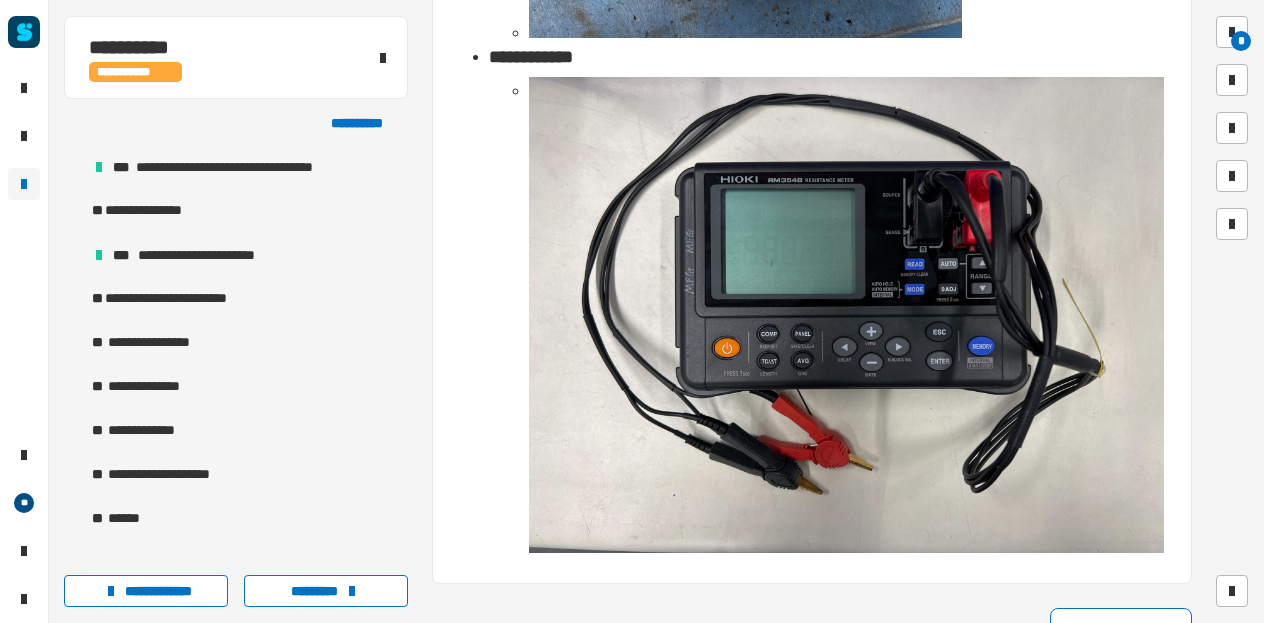 scroll, scrollTop: 954, scrollLeft: 0, axis: vertical 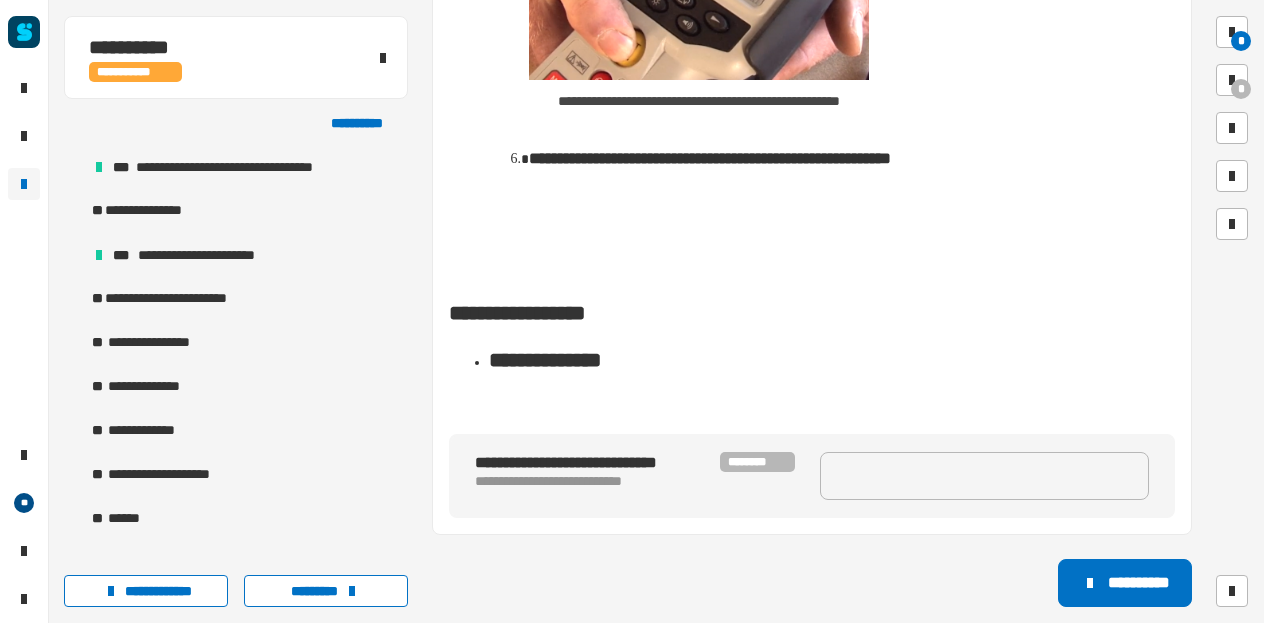 click at bounding box center [984, 476] 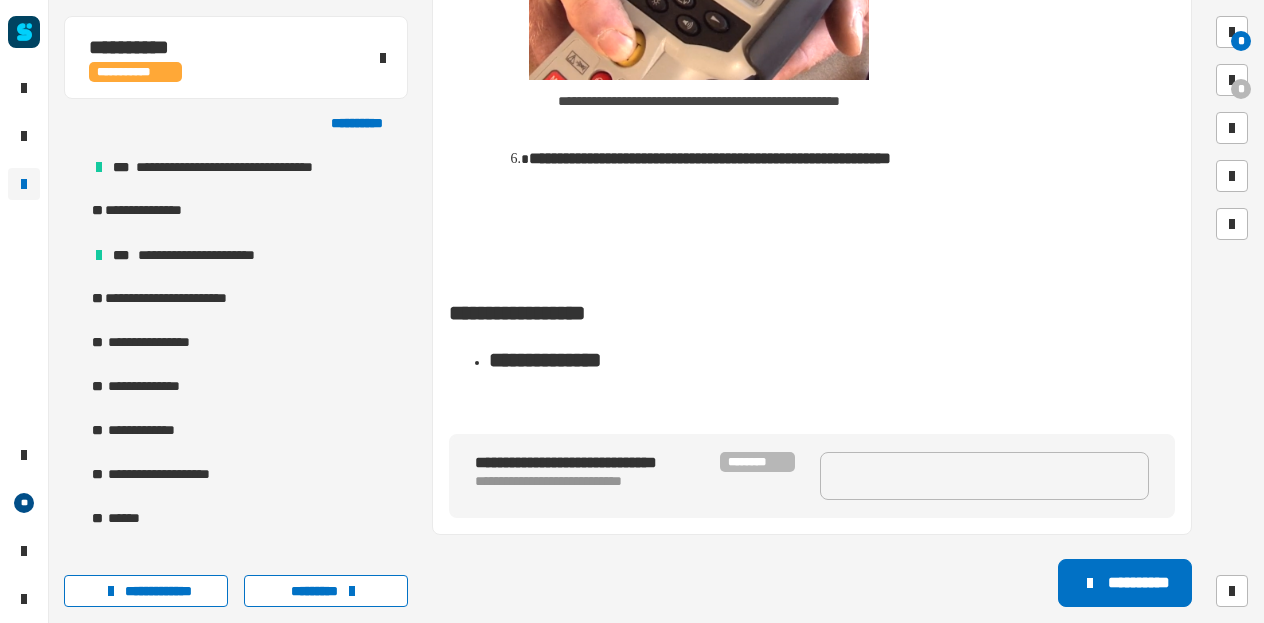click at bounding box center (984, 476) 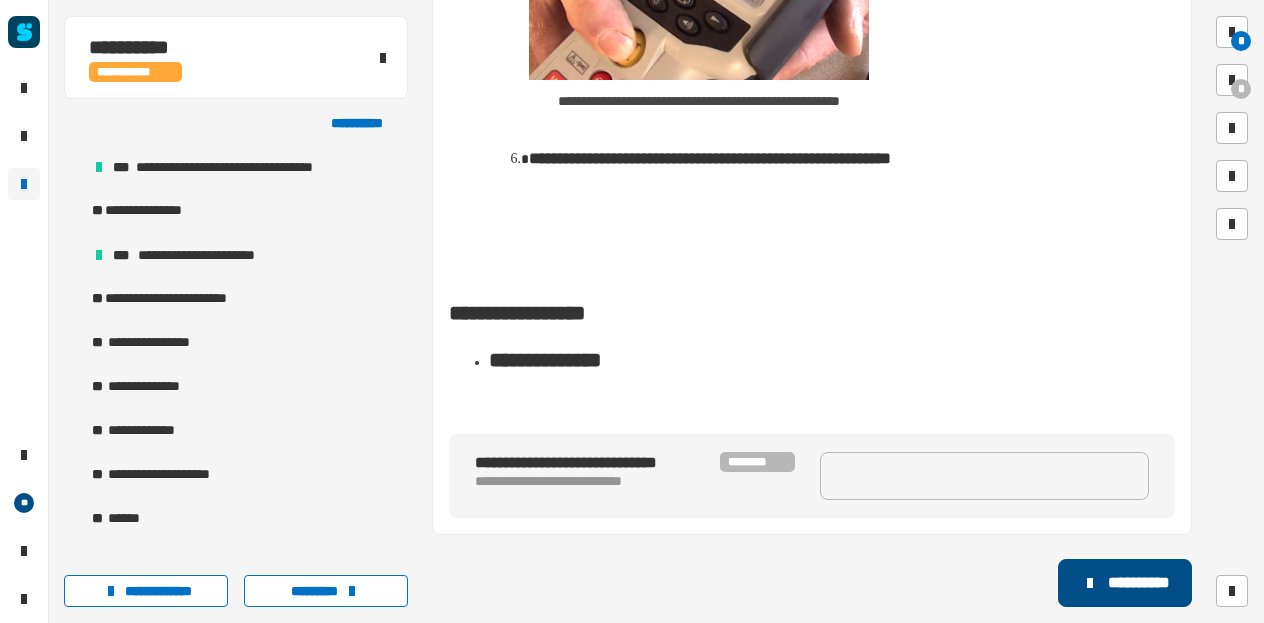 click on "**********" 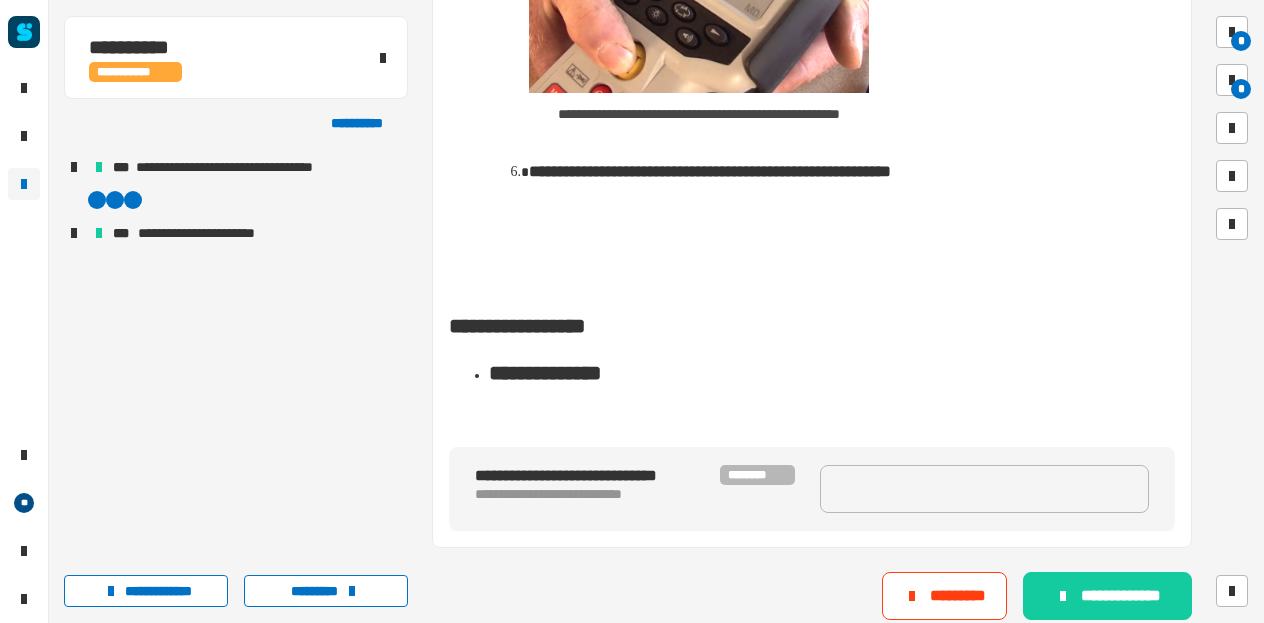 scroll, scrollTop: 1591, scrollLeft: 0, axis: vertical 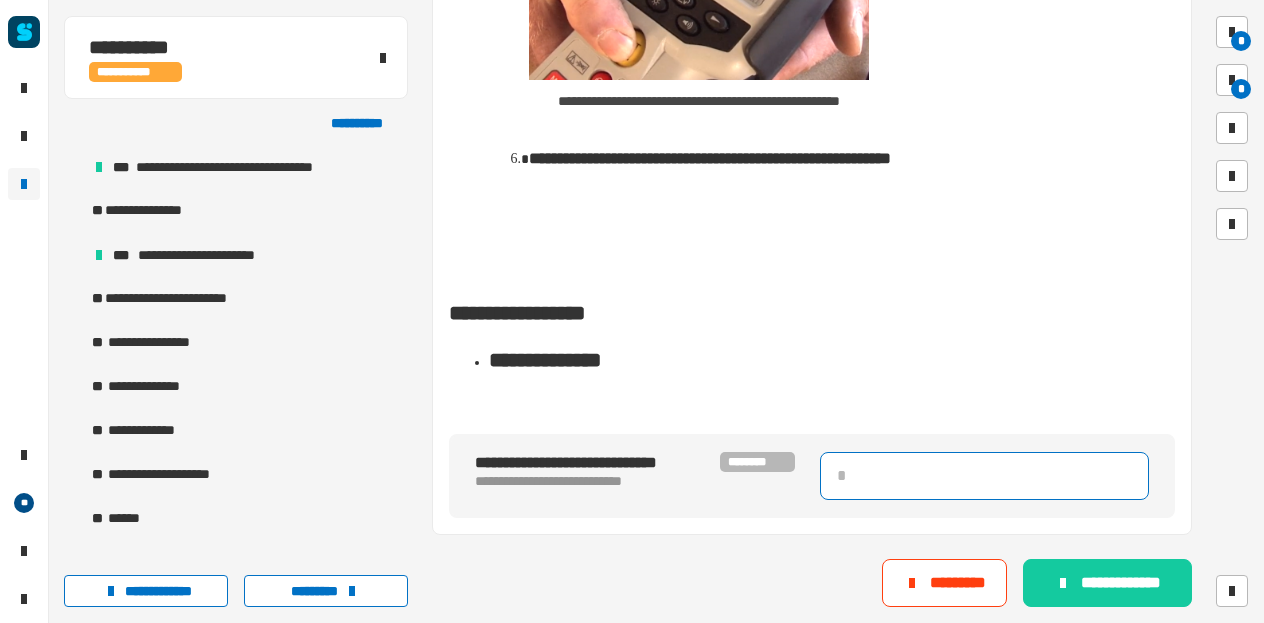 click at bounding box center [984, 476] 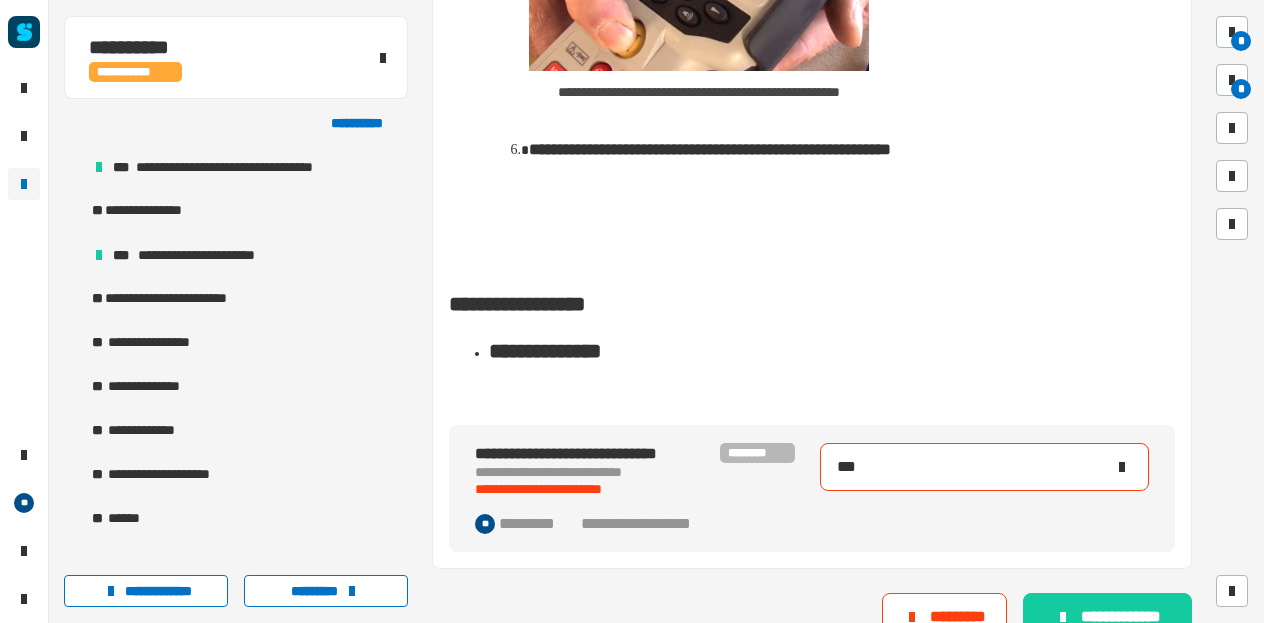 type on "****" 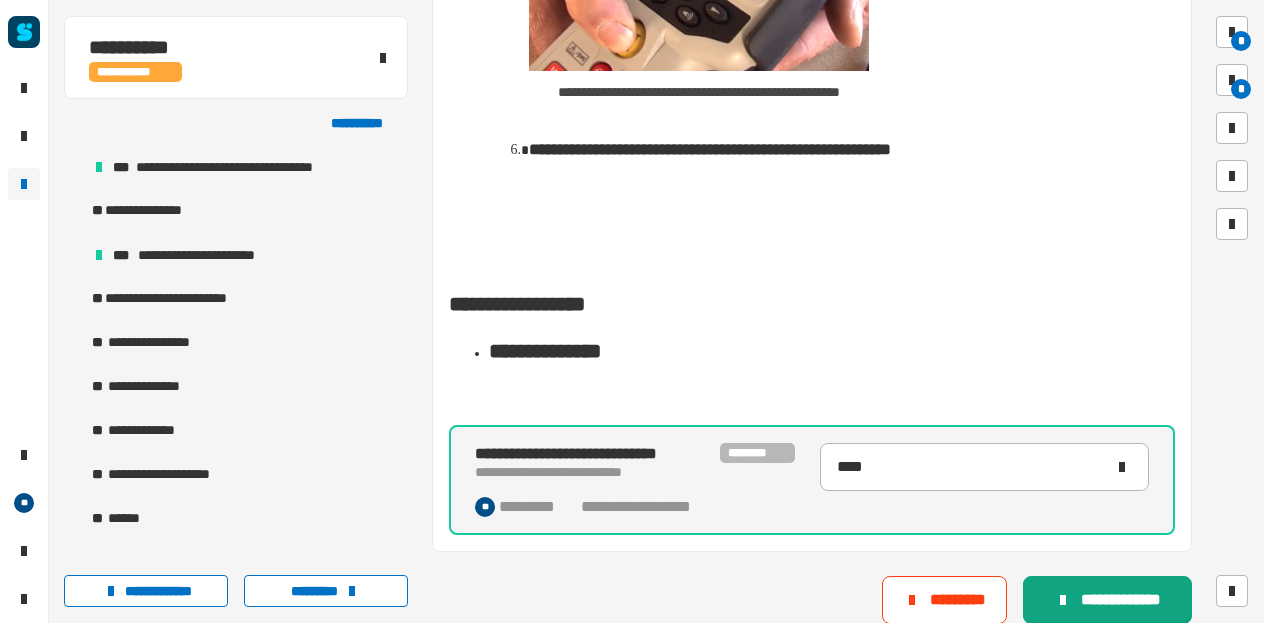 click on "**********" 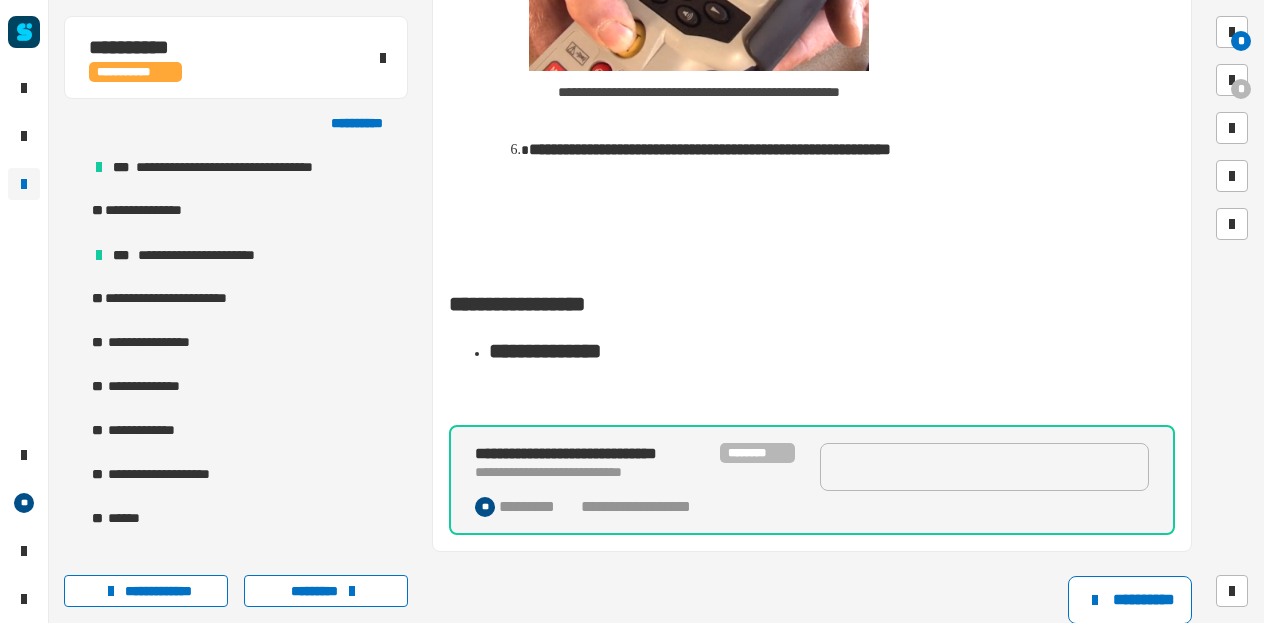 scroll, scrollTop: 0, scrollLeft: 0, axis: both 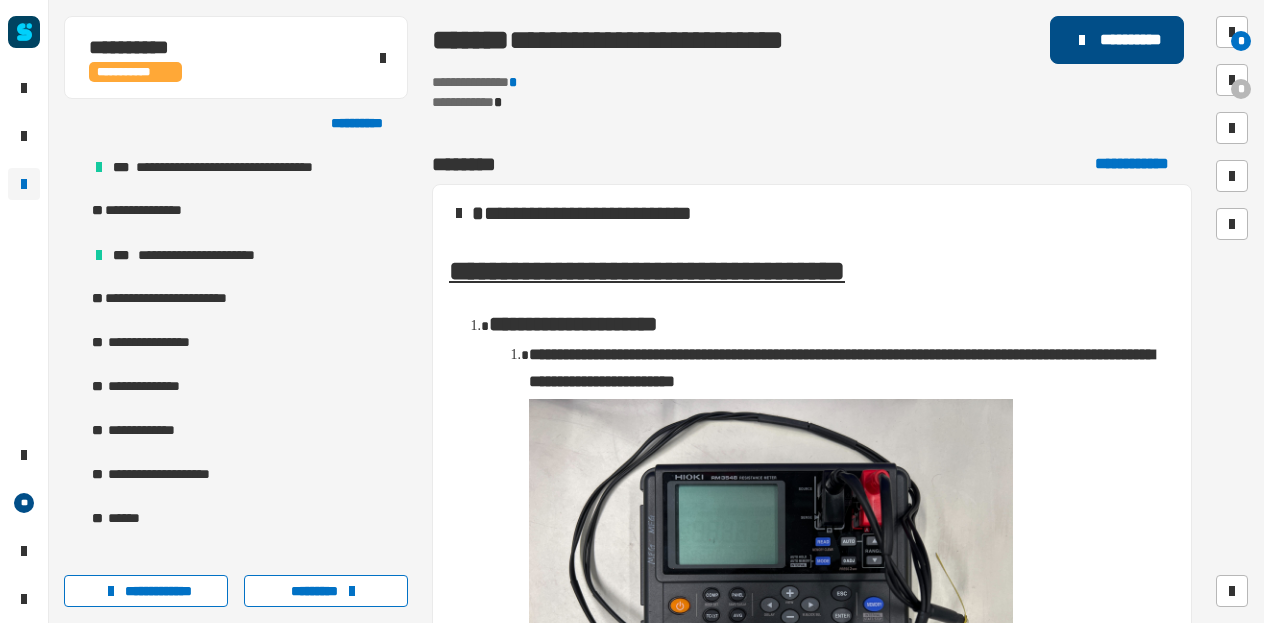 click on "**********" 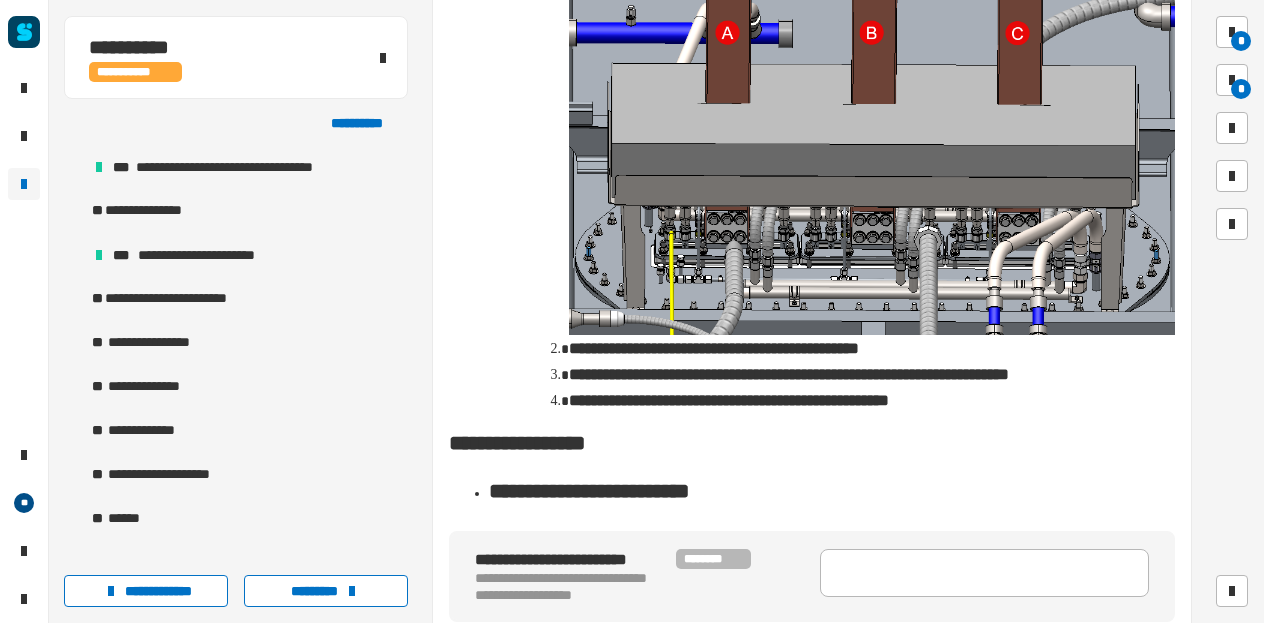 type 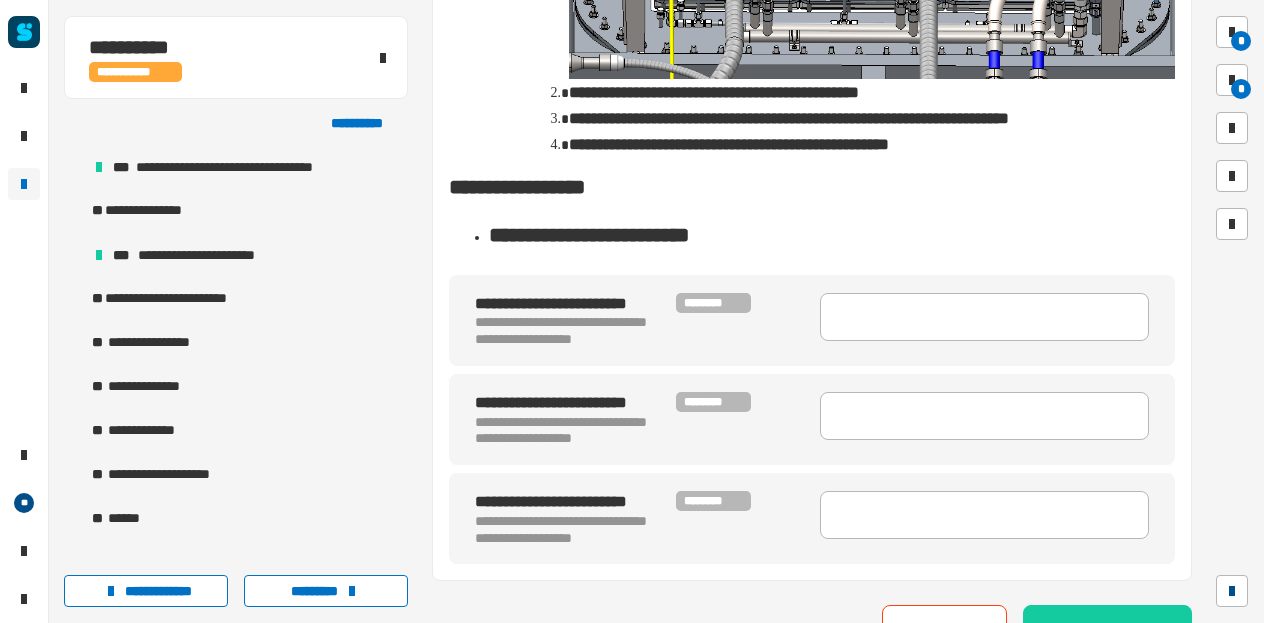 scroll, scrollTop: 2011, scrollLeft: 0, axis: vertical 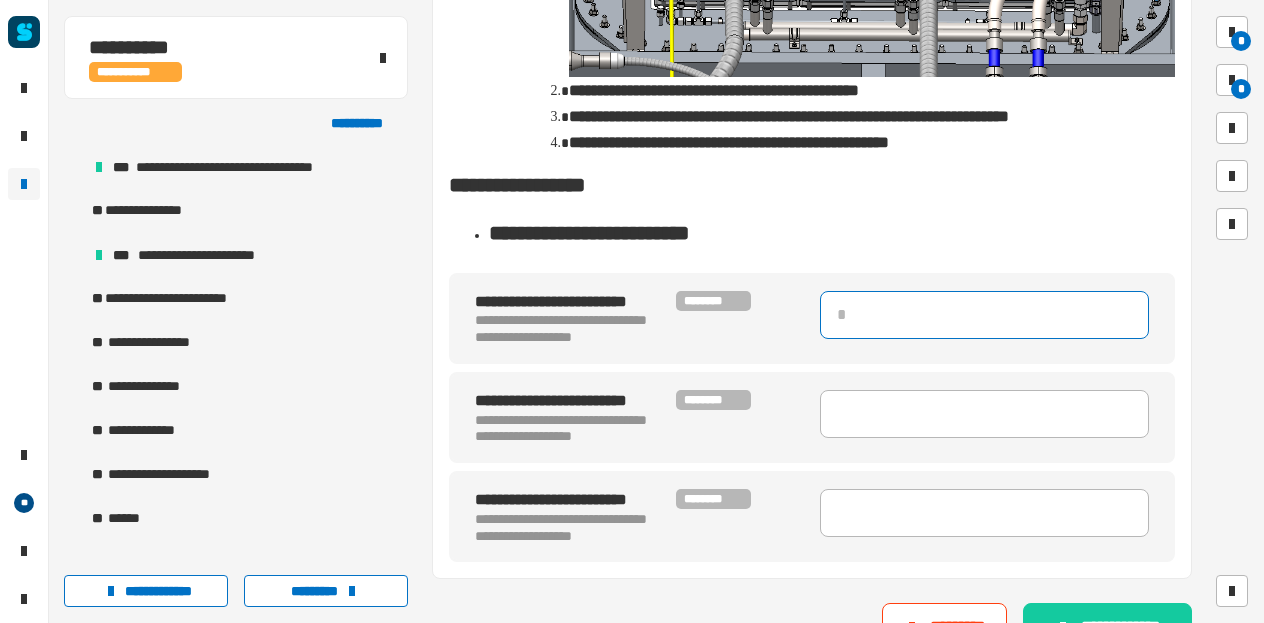 click at bounding box center [984, 315] 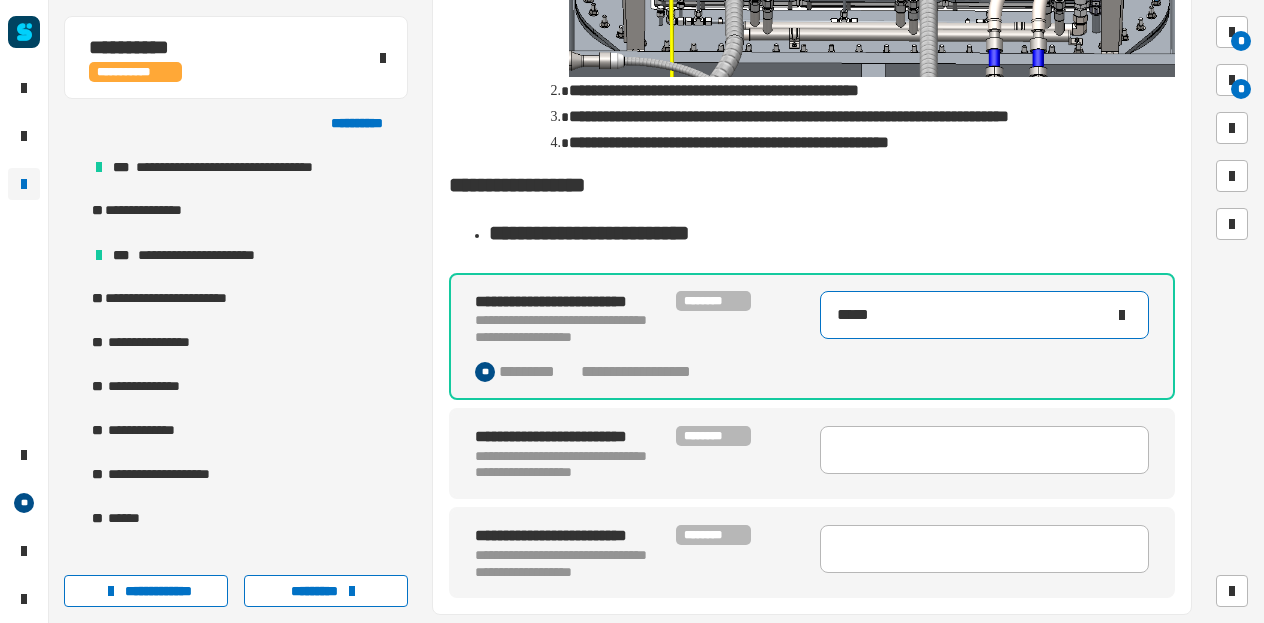 type on "******" 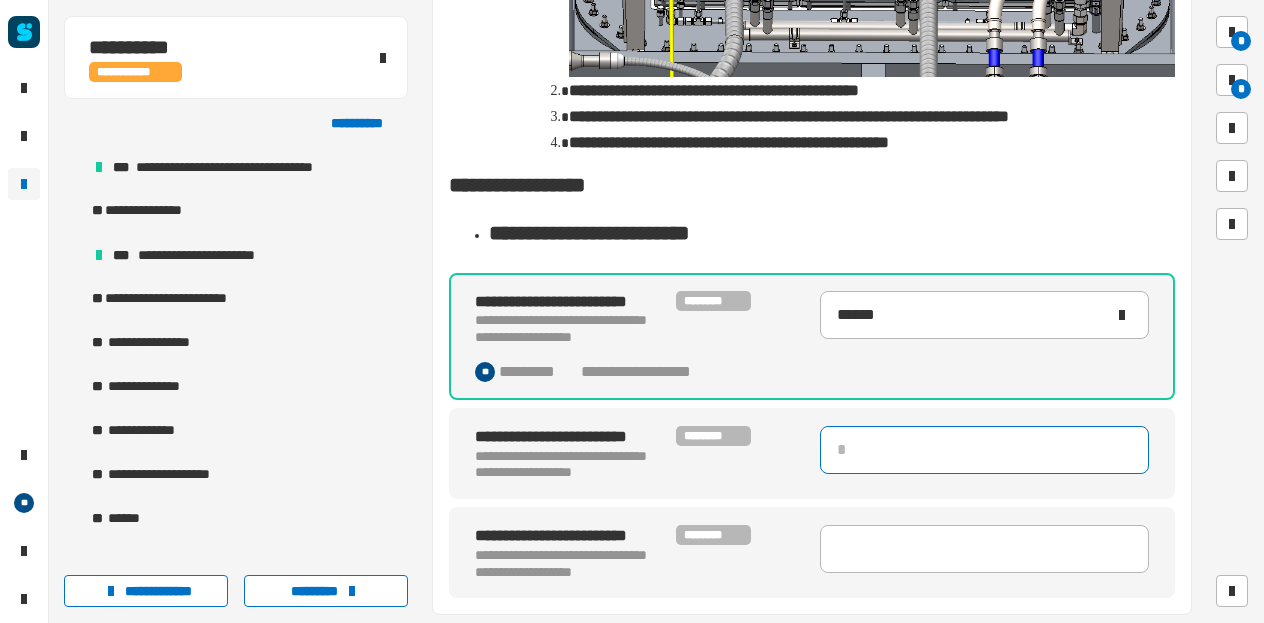 click at bounding box center [984, 450] 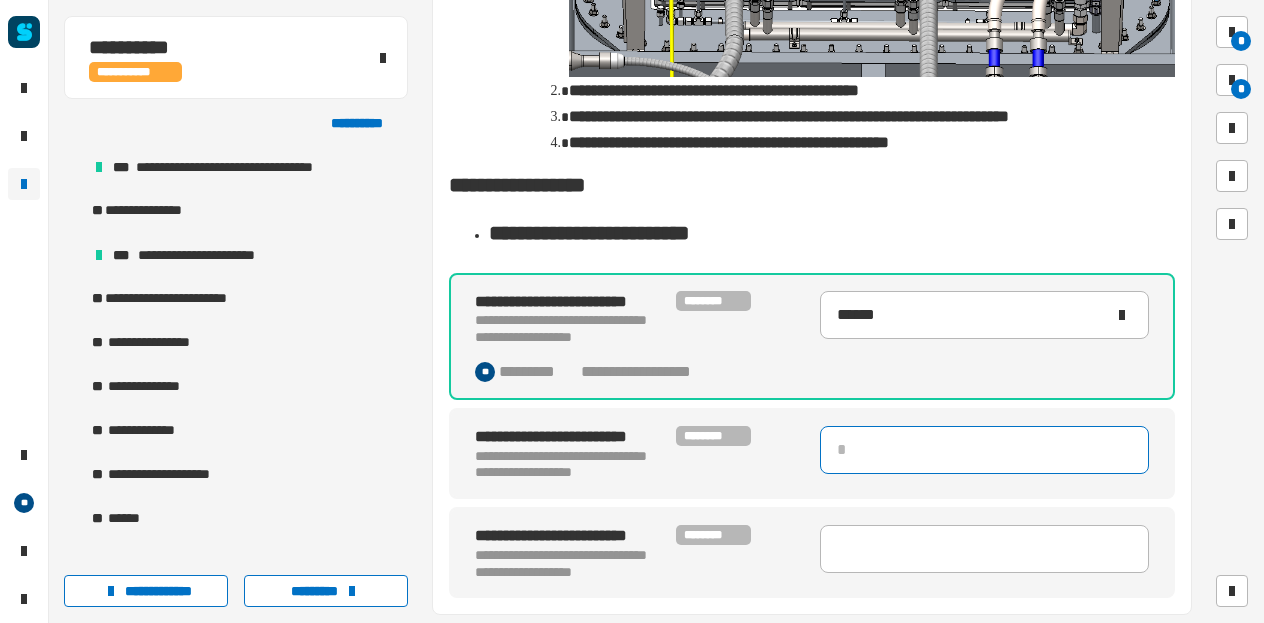 type on "*" 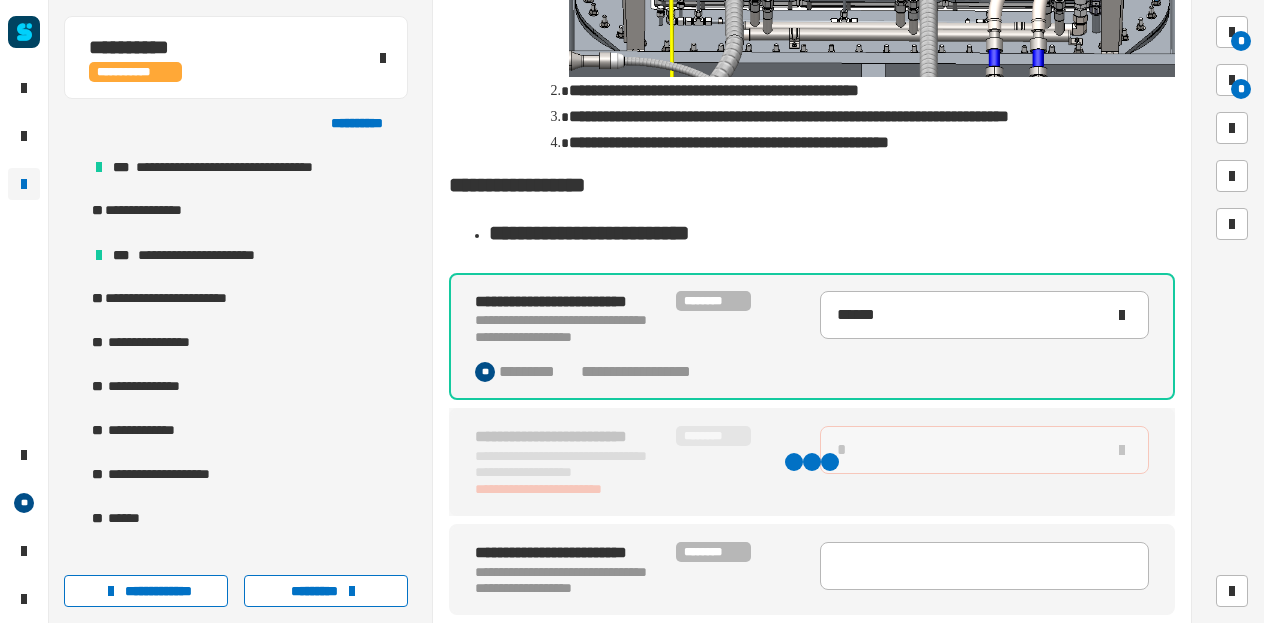 type on "******" 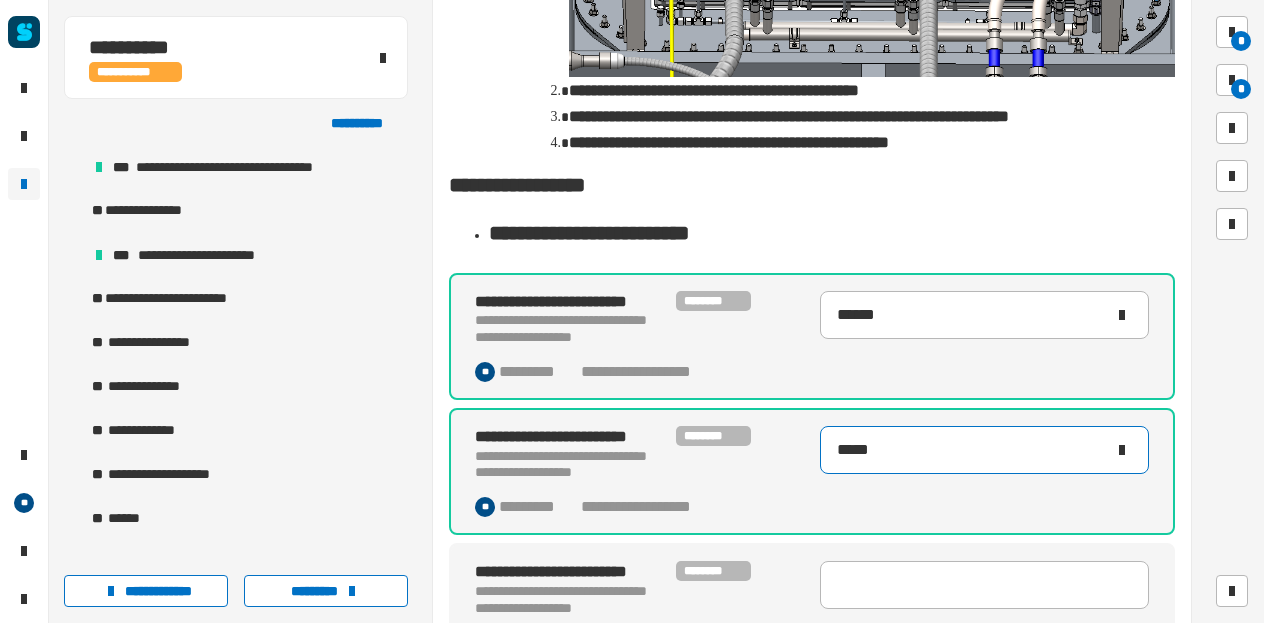 type on "******" 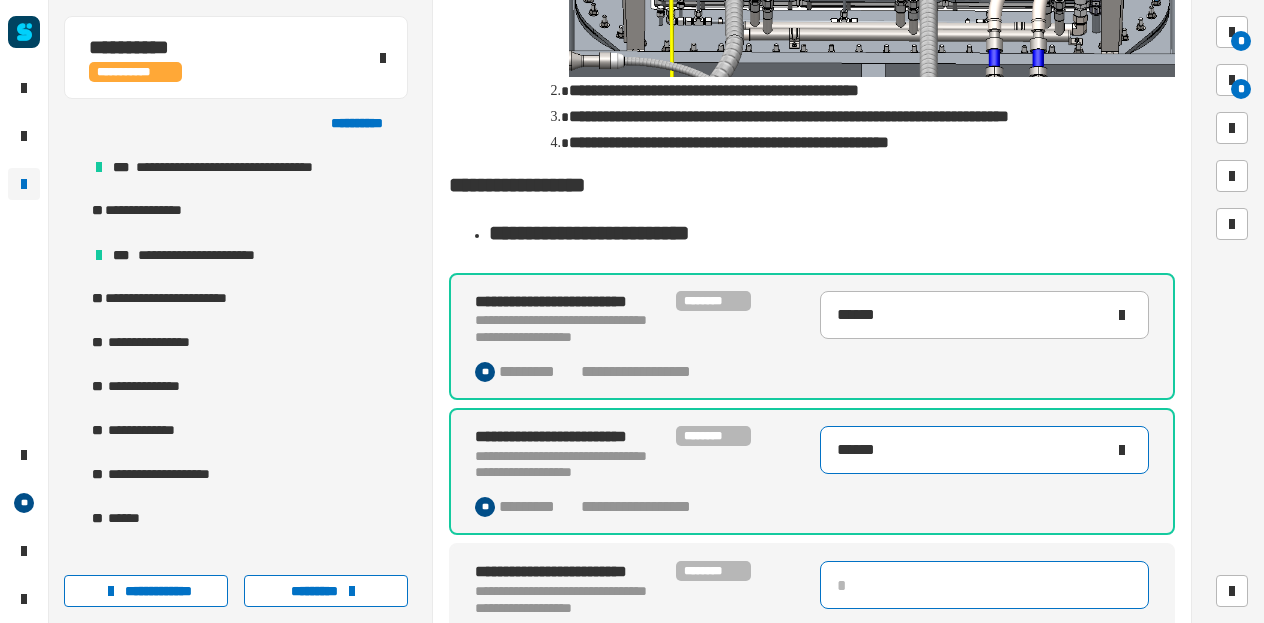 scroll, scrollTop: 2141, scrollLeft: 0, axis: vertical 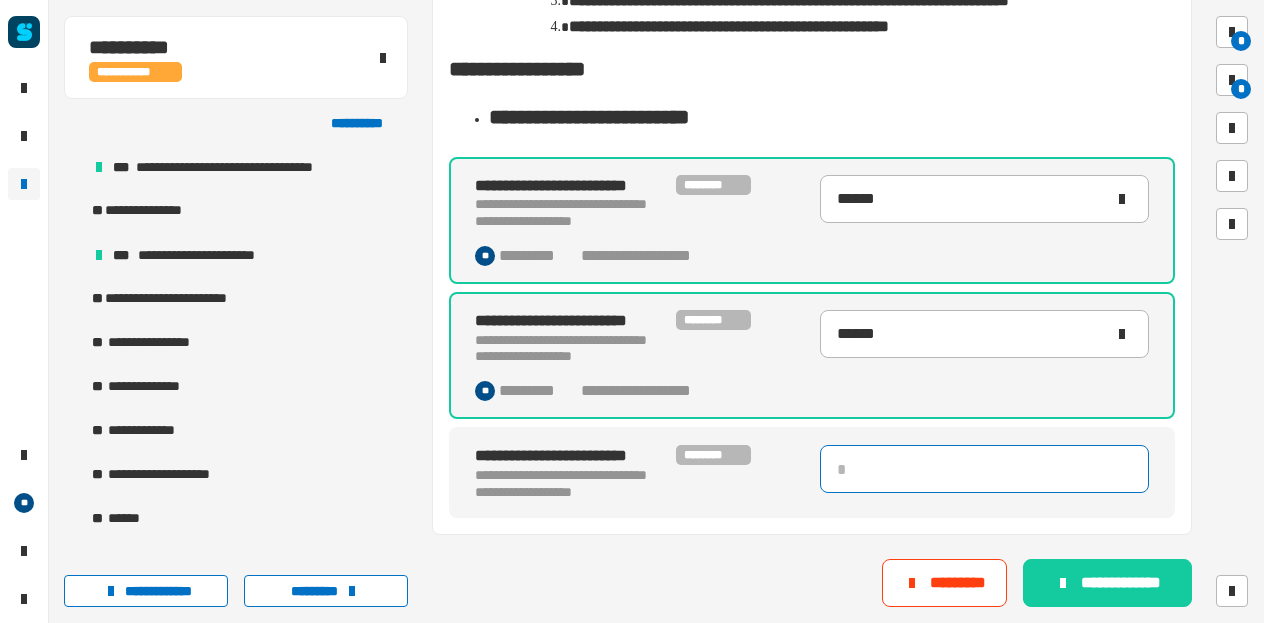 click at bounding box center (984, 469) 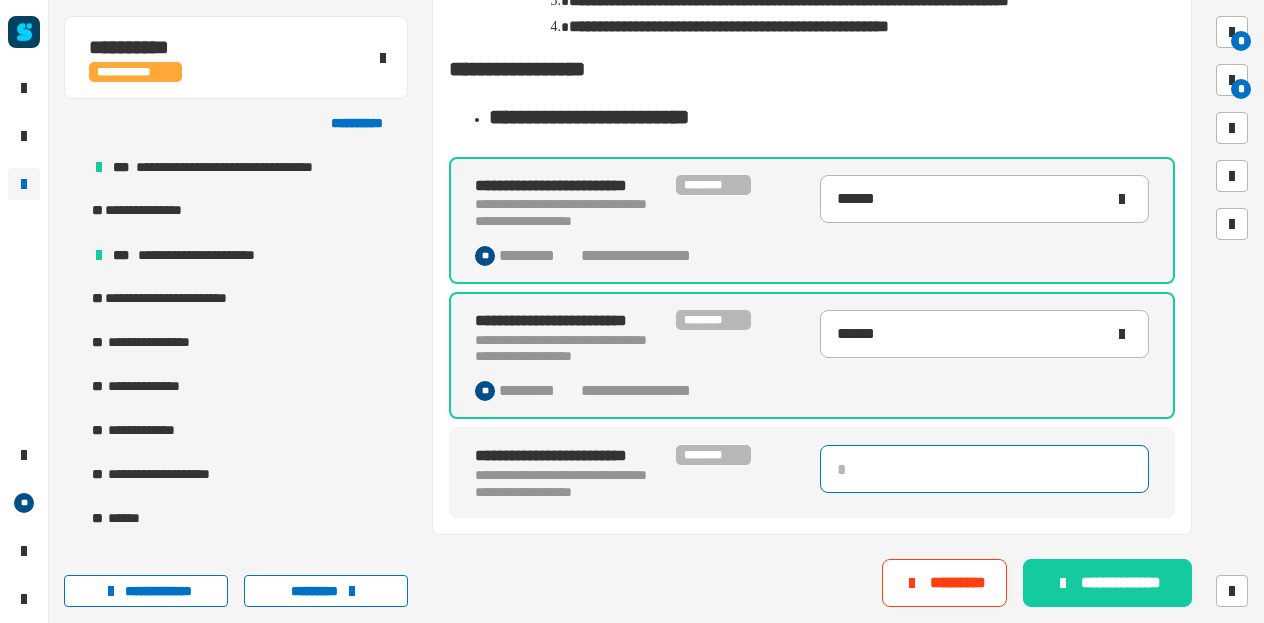 type on "*" 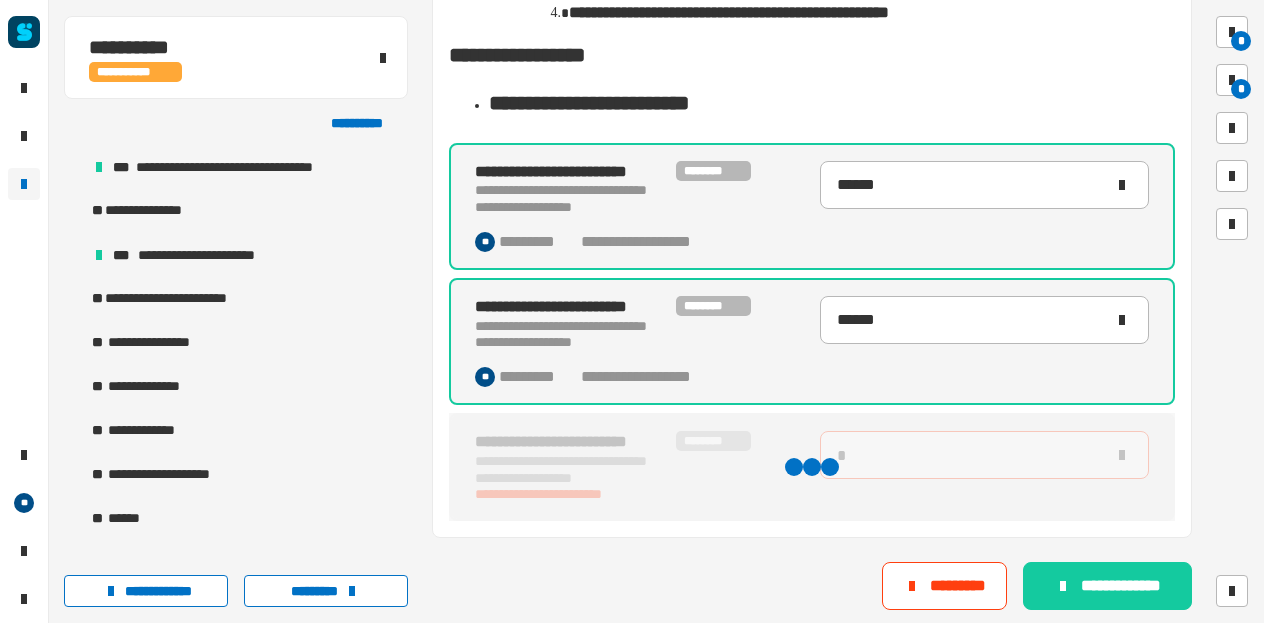 type on "******" 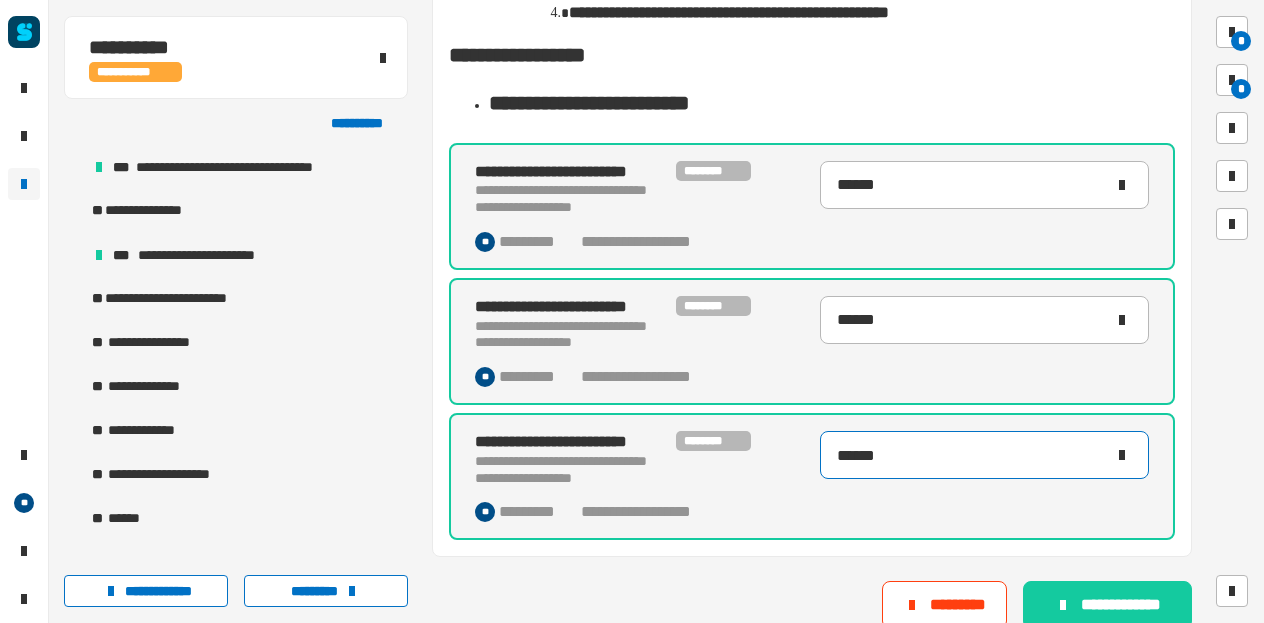 scroll, scrollTop: 2177, scrollLeft: 0, axis: vertical 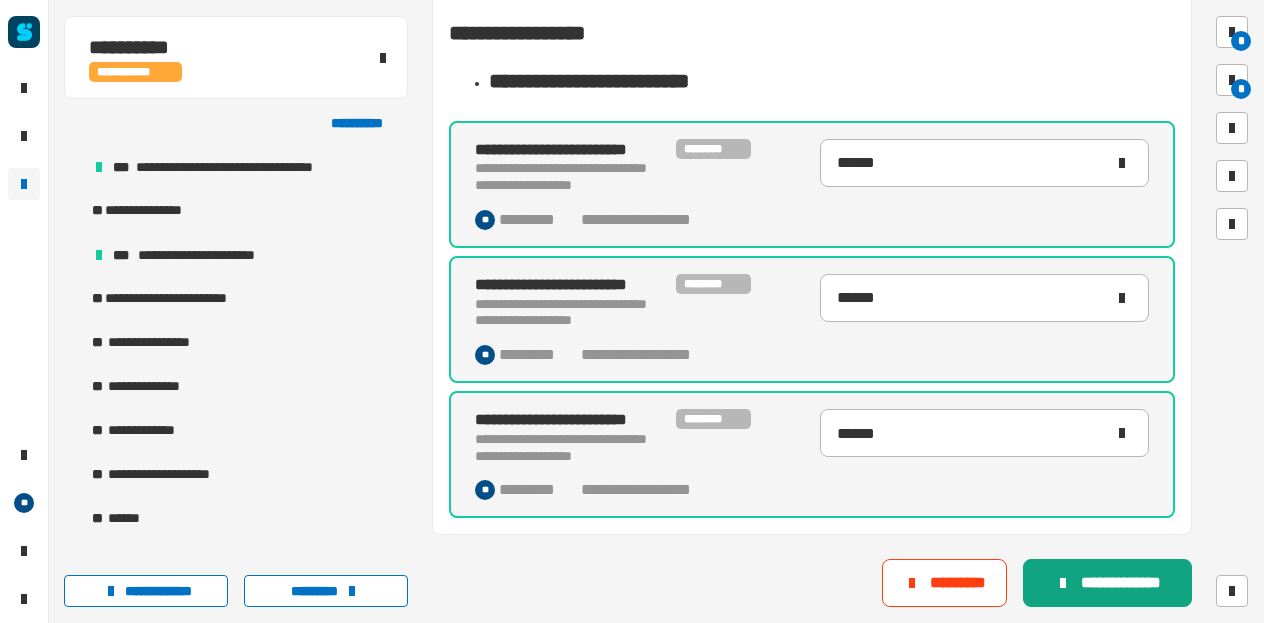 click on "**********" 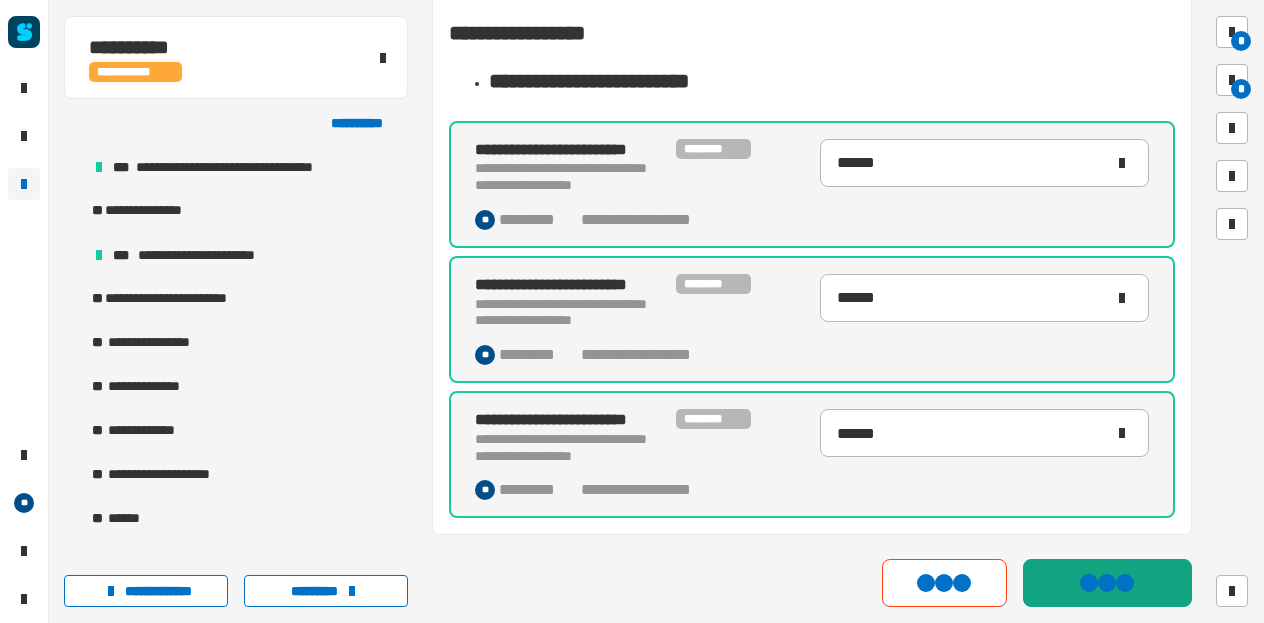 type on "******" 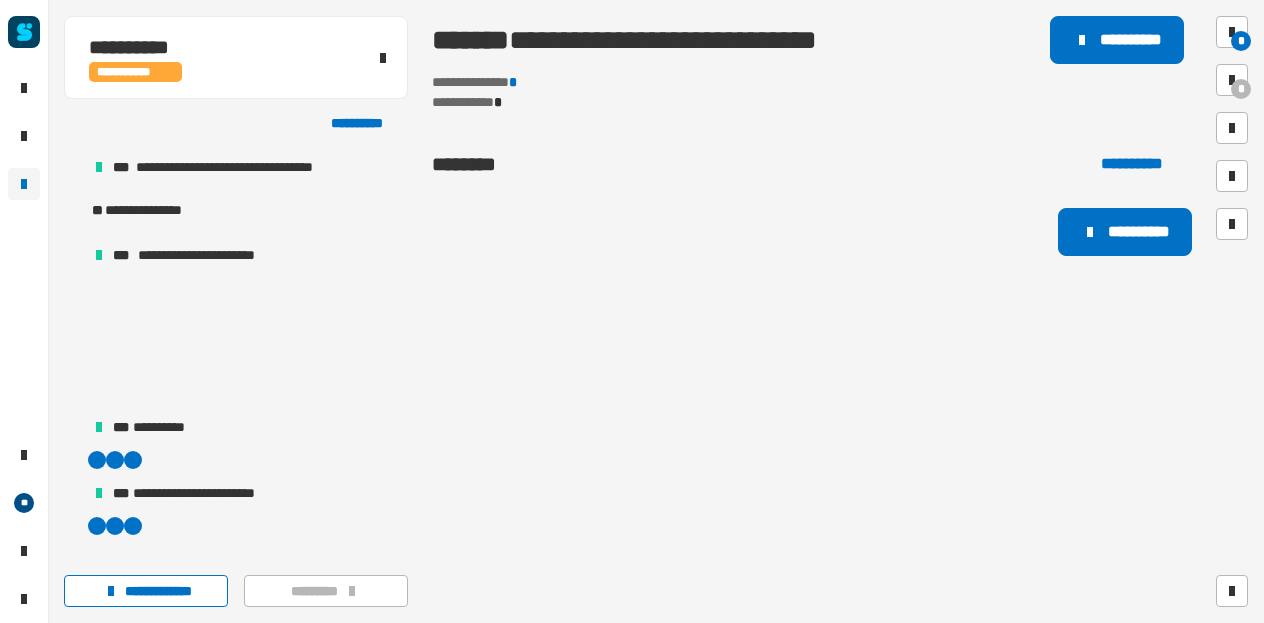 scroll, scrollTop: 0, scrollLeft: 0, axis: both 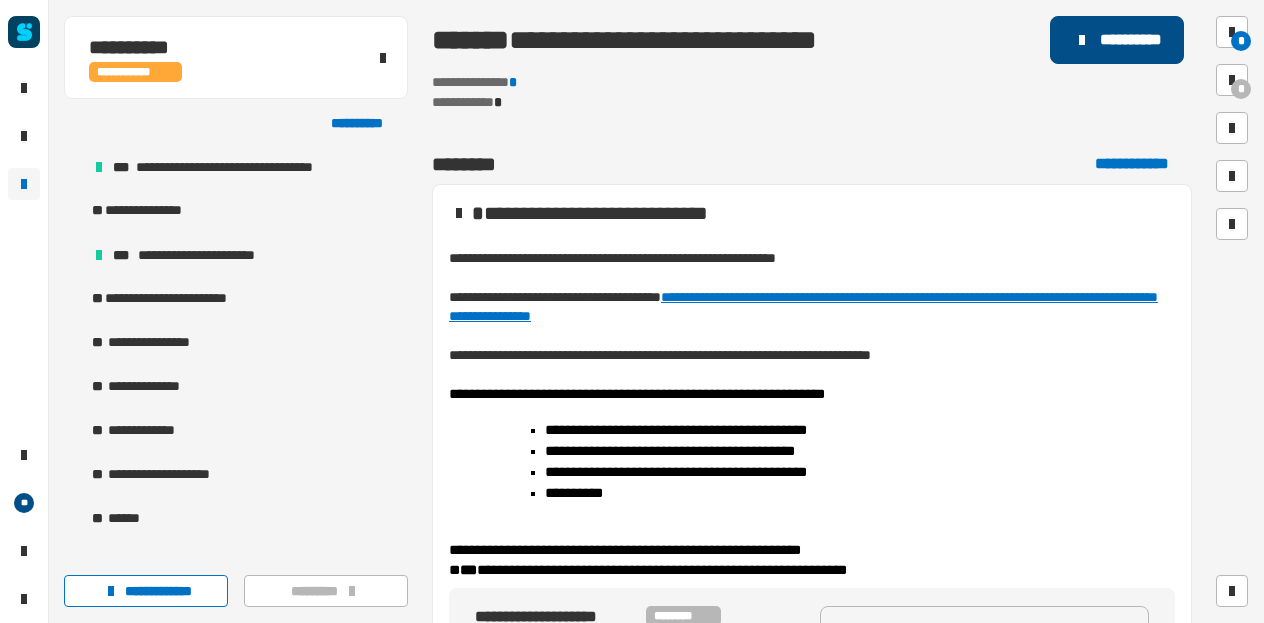click on "**********" 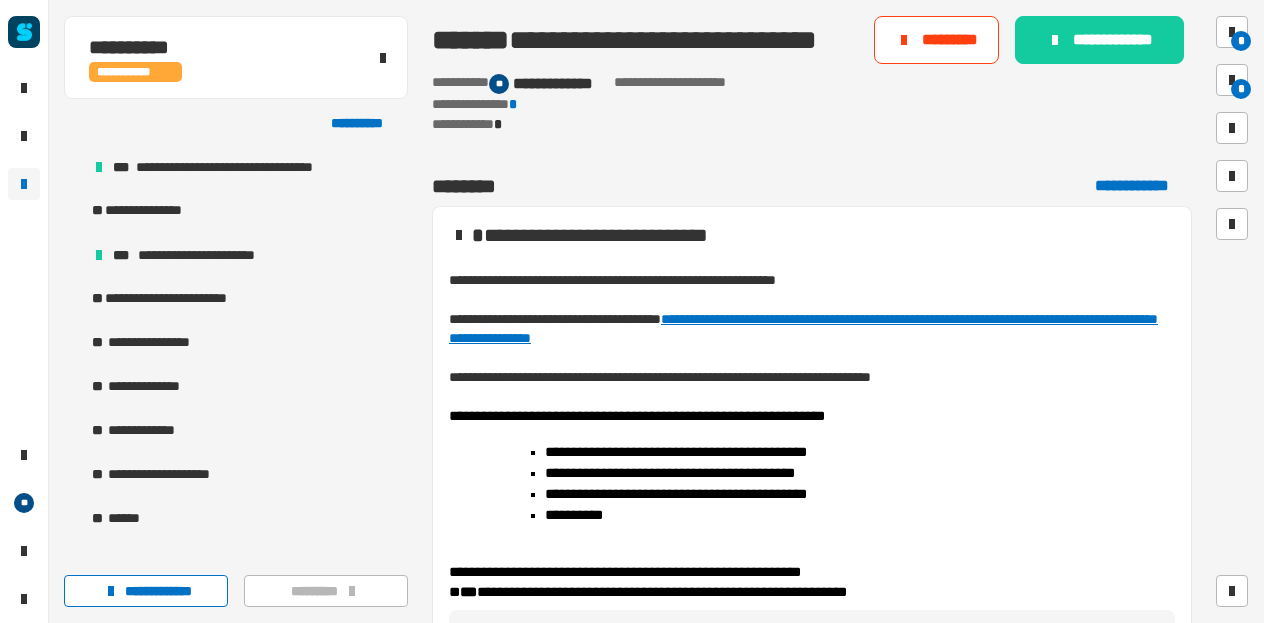 scroll, scrollTop: 179, scrollLeft: 0, axis: vertical 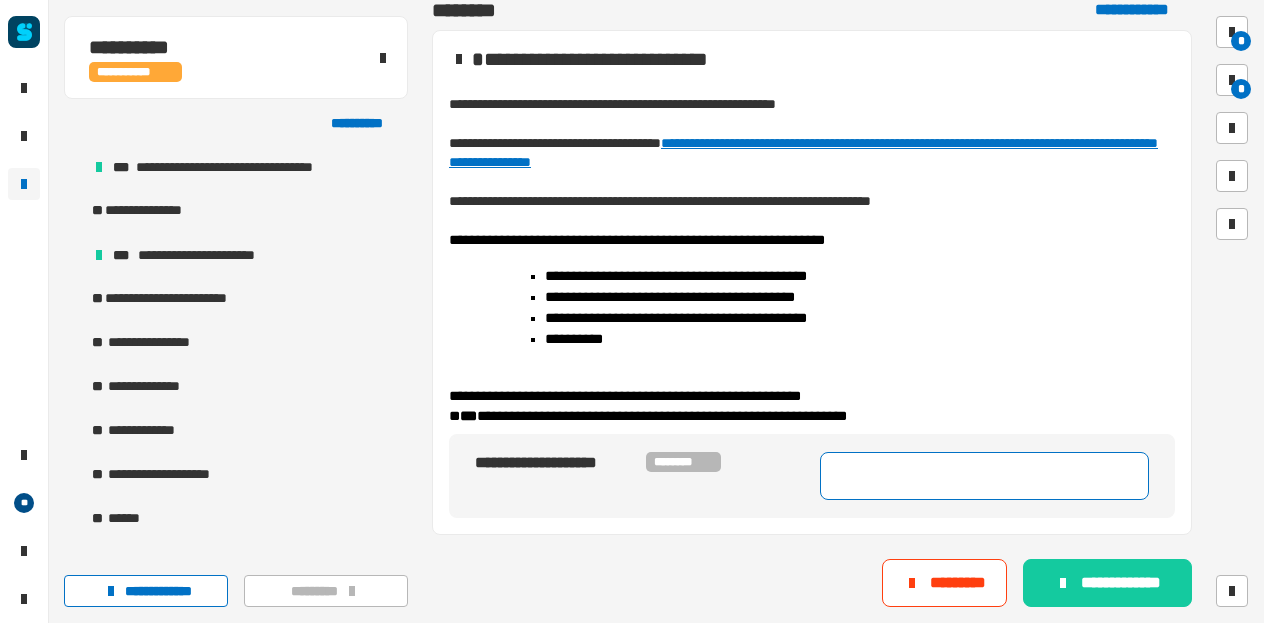 click at bounding box center [984, 476] 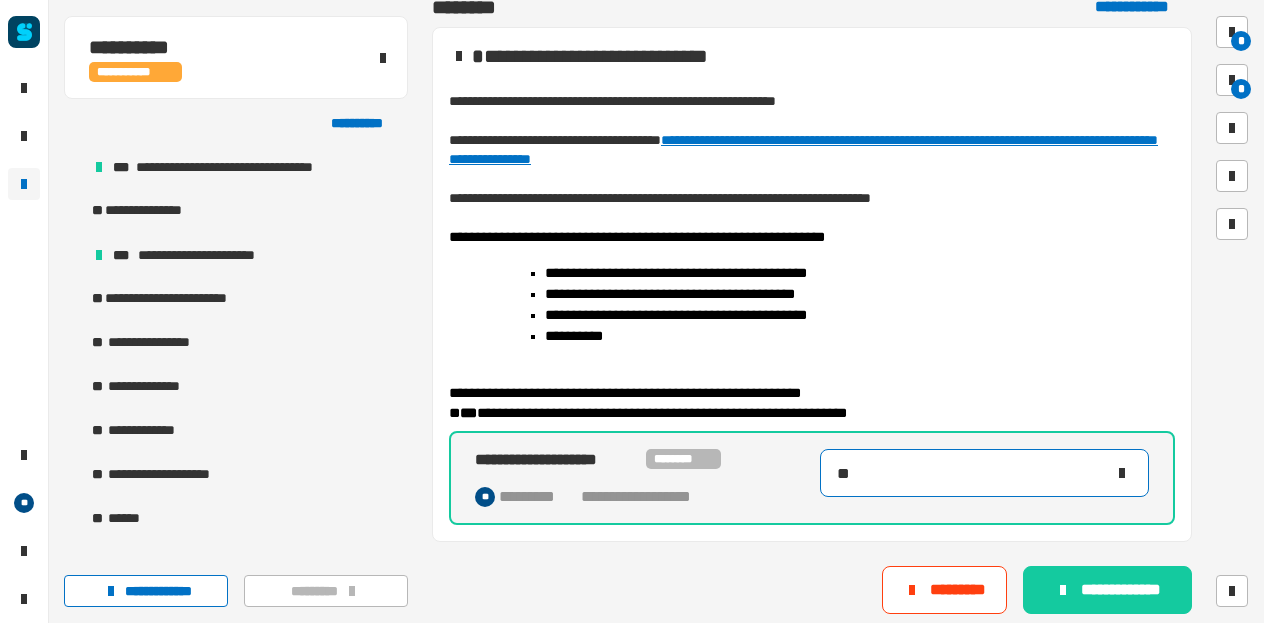 type on "*" 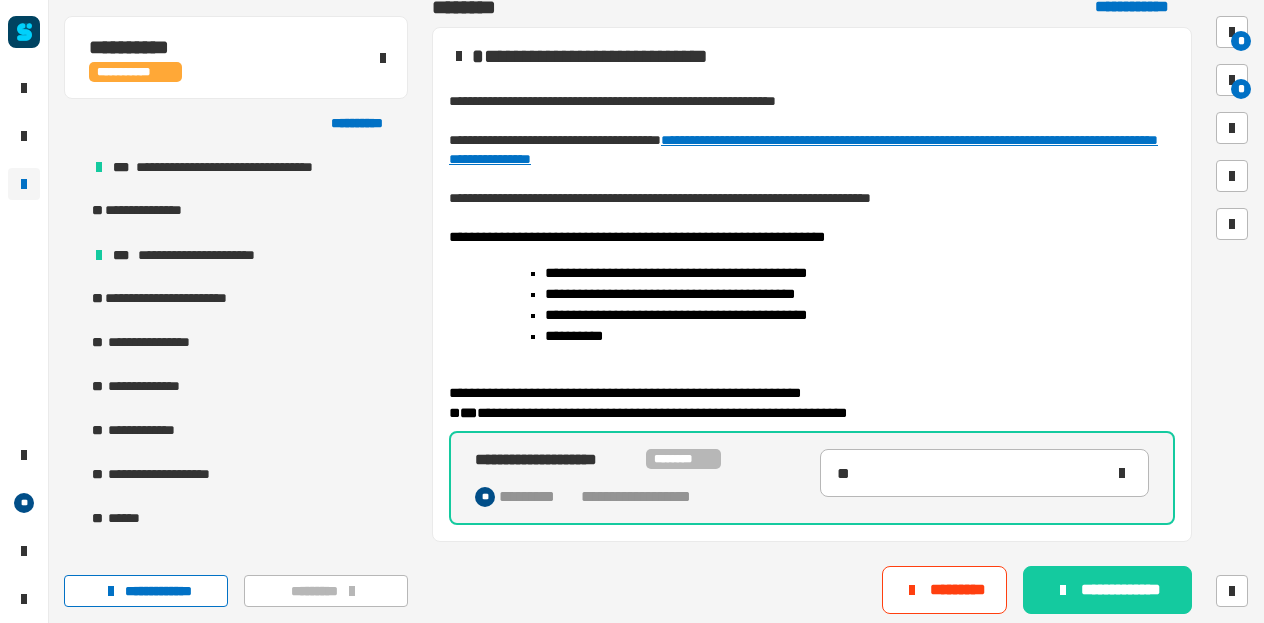 click on "**********" at bounding box center (812, 393) 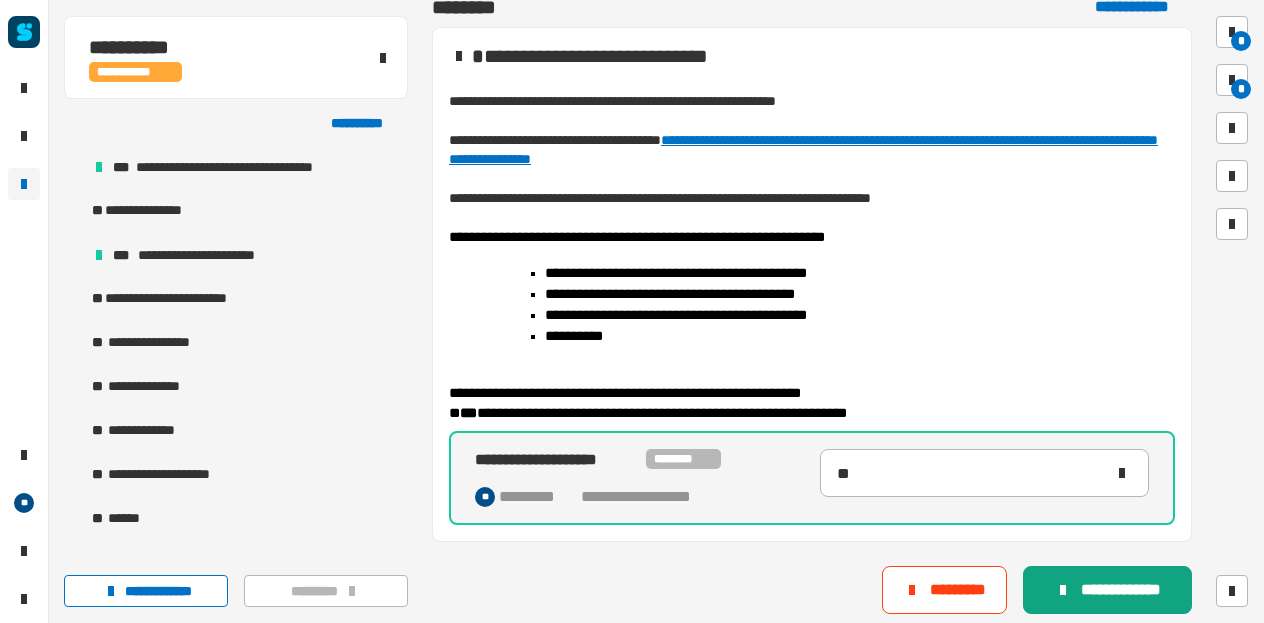click on "**********" 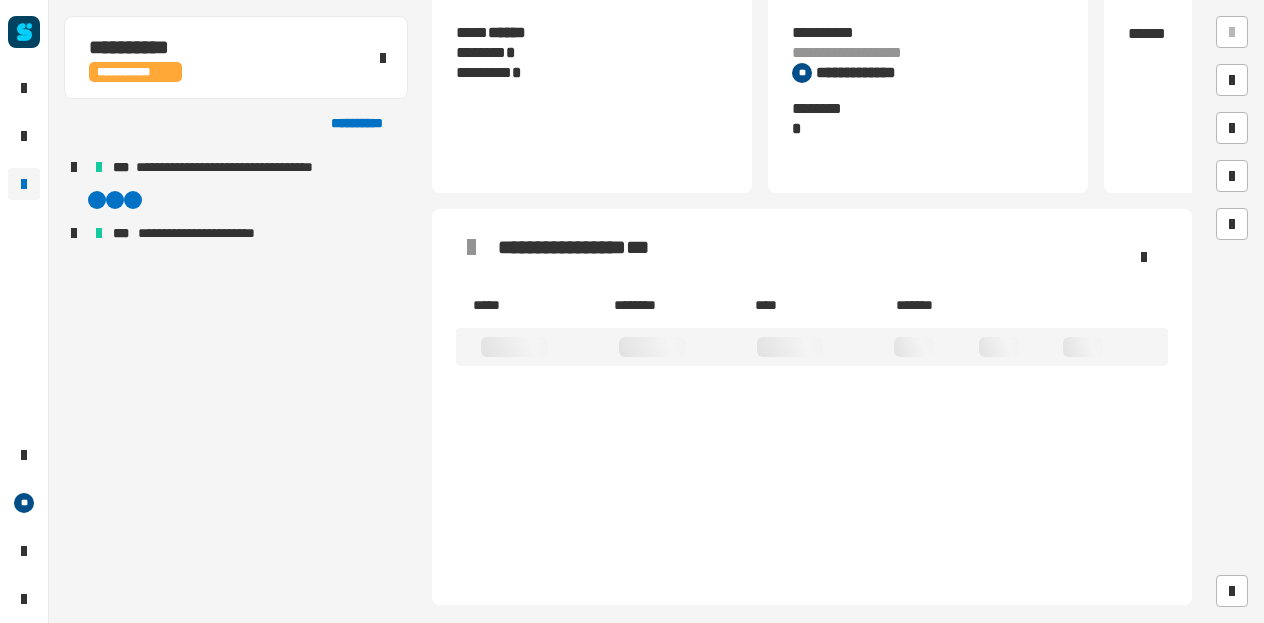 scroll, scrollTop: 0, scrollLeft: 0, axis: both 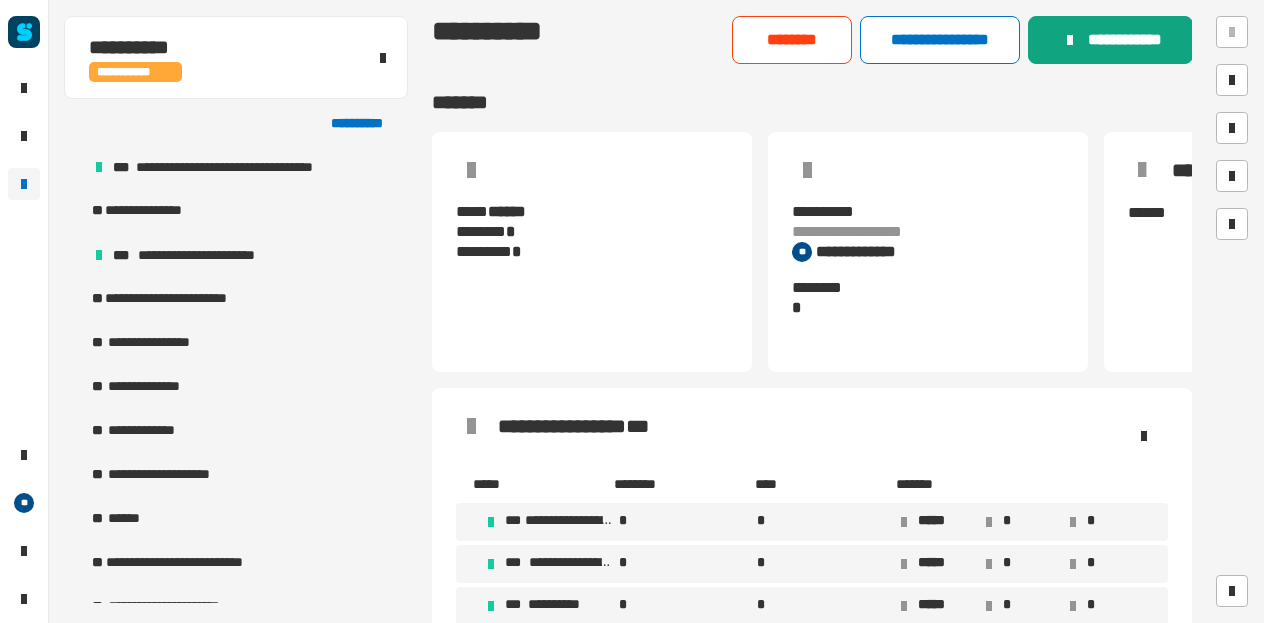 click on "**********" 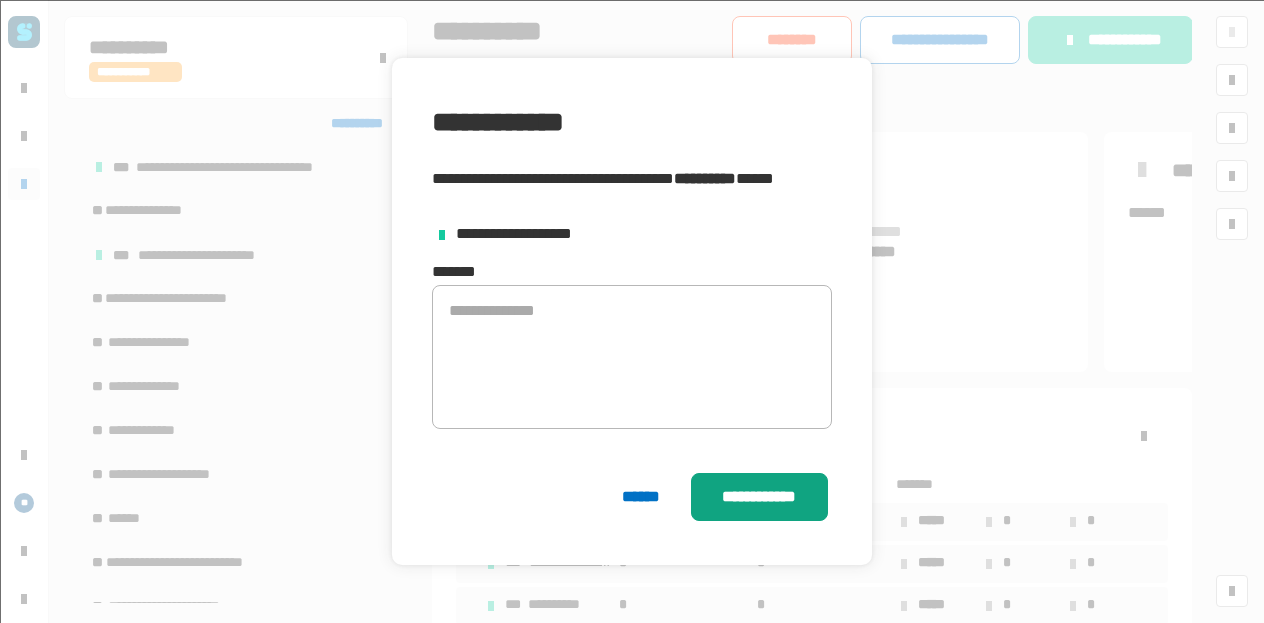 click on "**********" 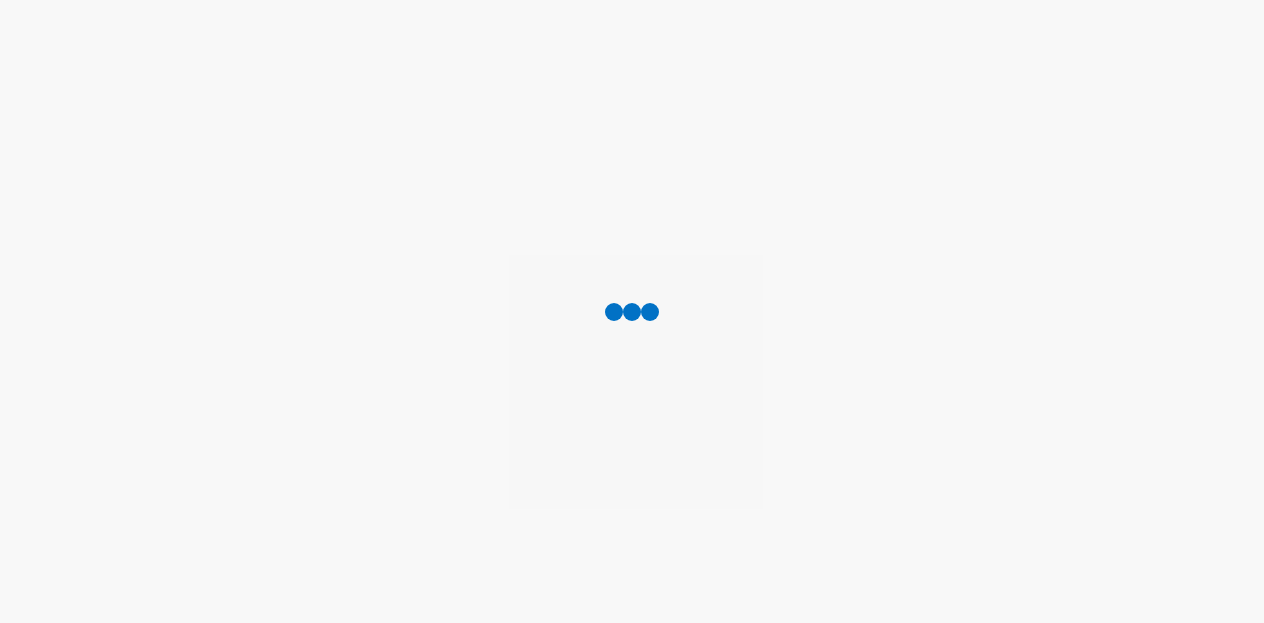 scroll, scrollTop: 0, scrollLeft: 0, axis: both 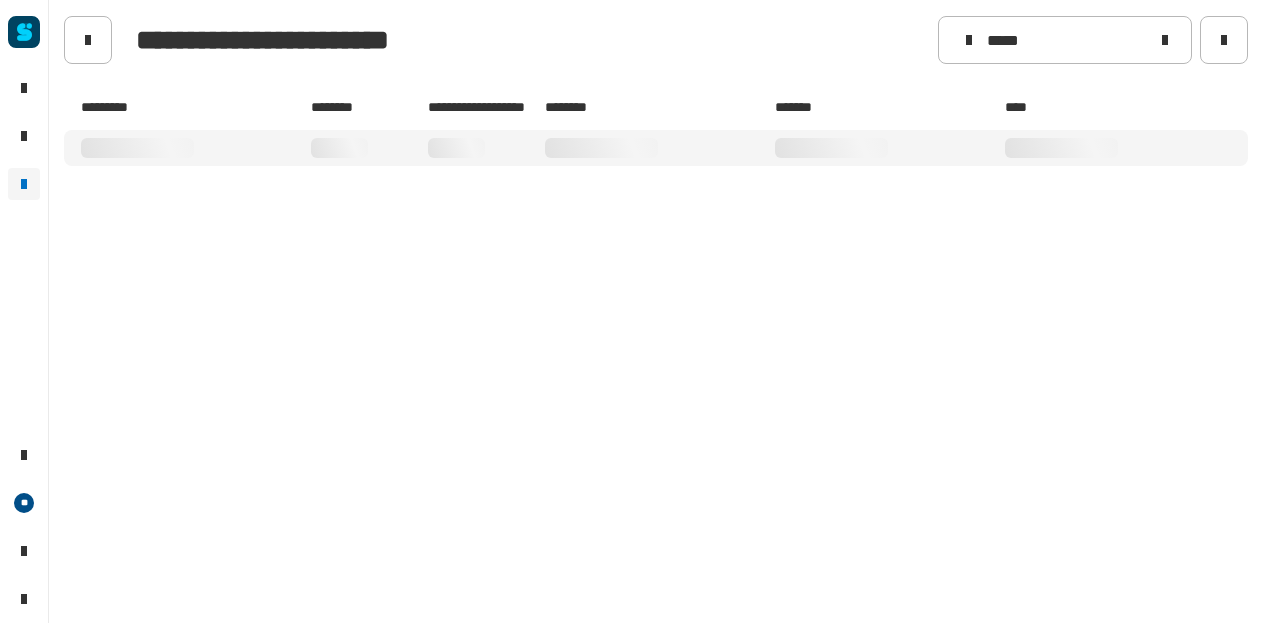 type on "*****" 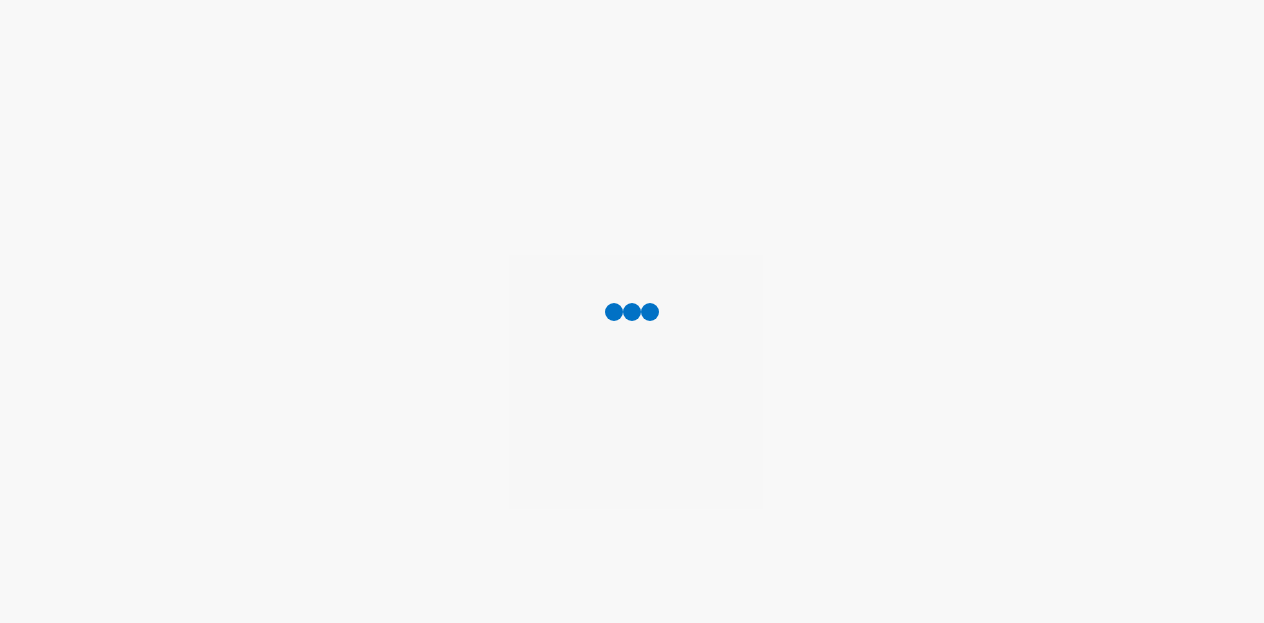 scroll, scrollTop: 0, scrollLeft: 0, axis: both 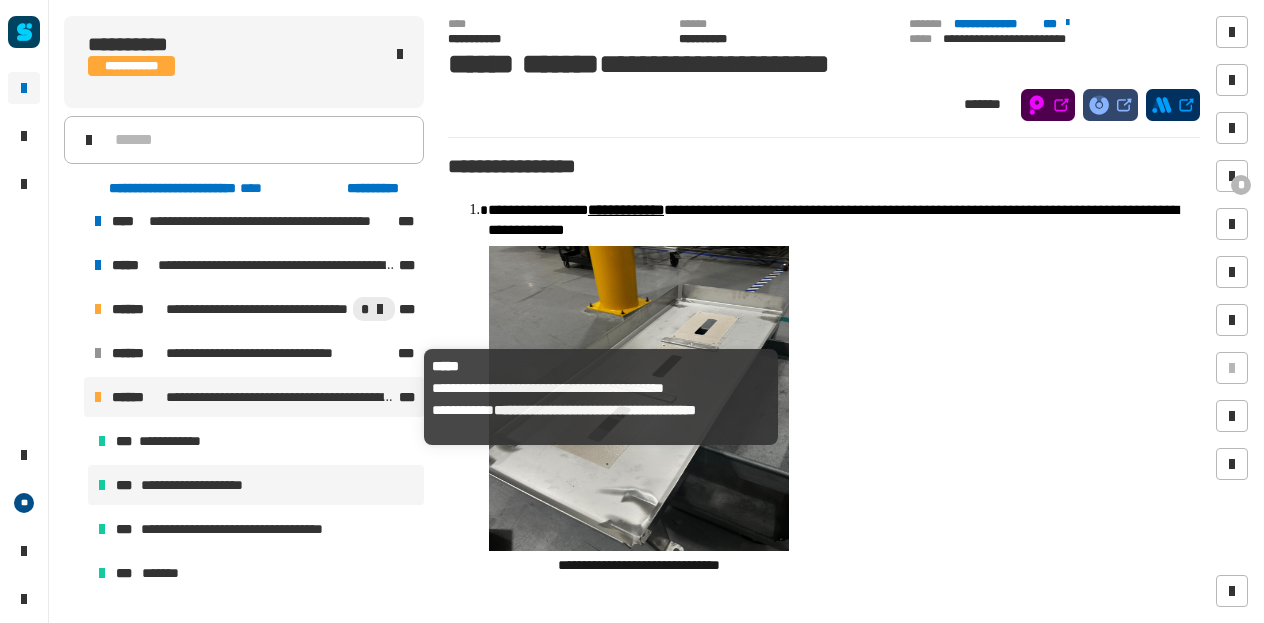 click on "**********" at bounding box center (280, 397) 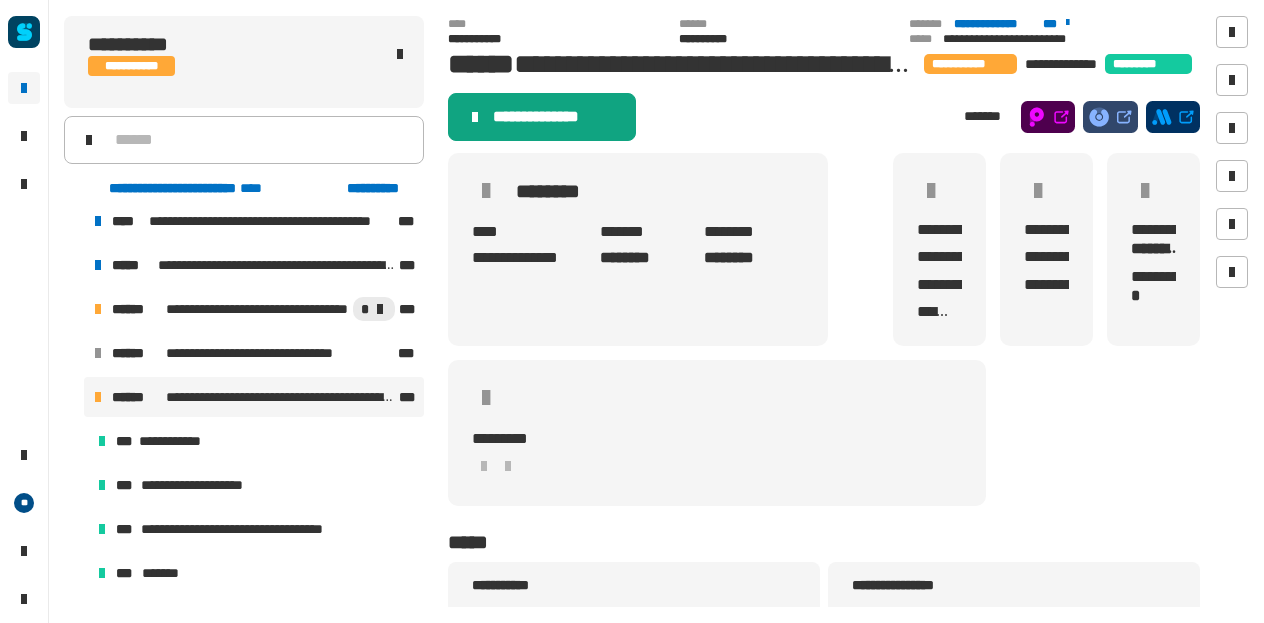 click on "**********" 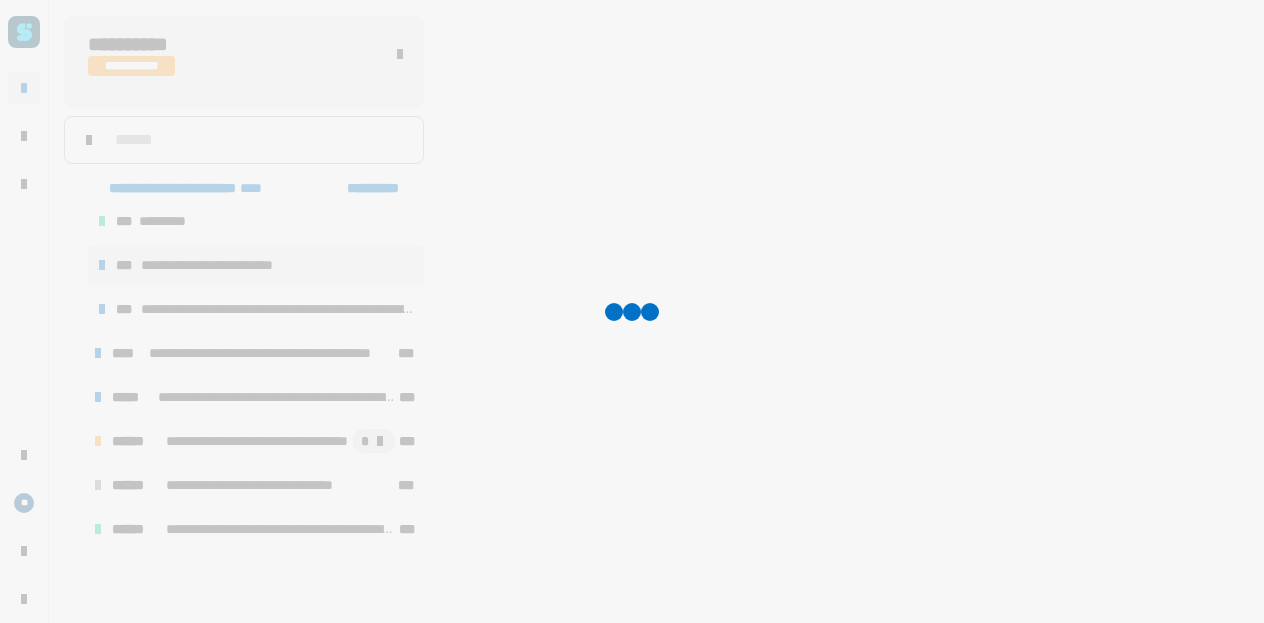 scroll, scrollTop: 0, scrollLeft: 0, axis: both 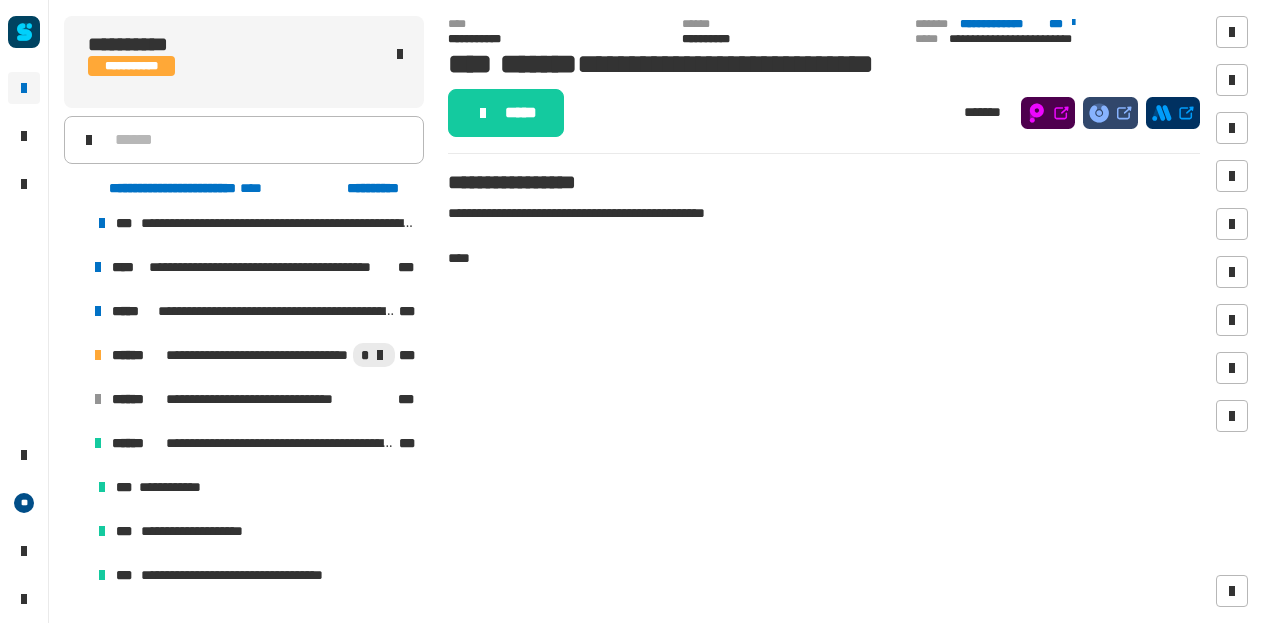 click at bounding box center [74, 355] 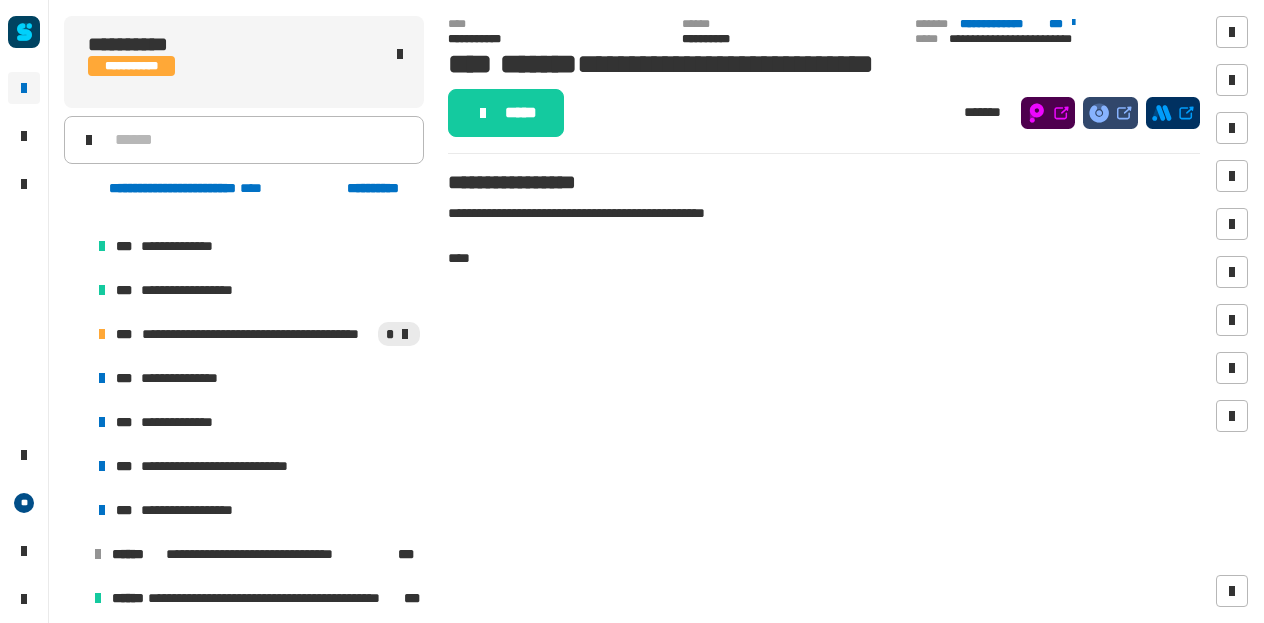 scroll, scrollTop: 359, scrollLeft: 0, axis: vertical 